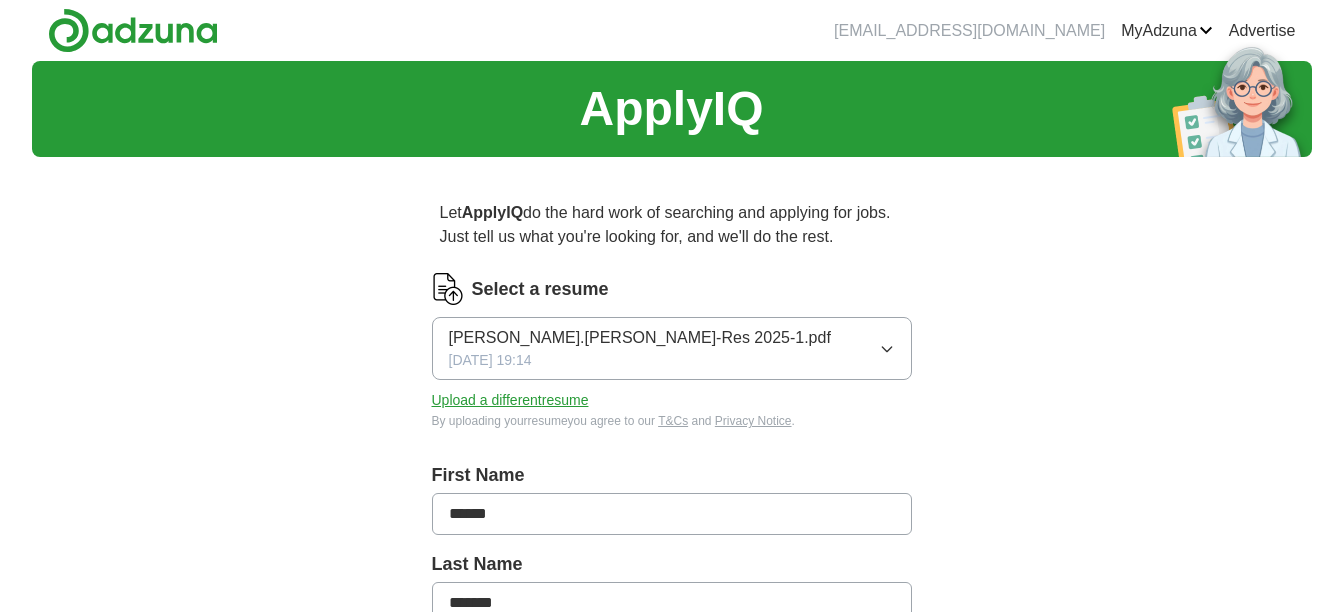 scroll, scrollTop: 0, scrollLeft: 0, axis: both 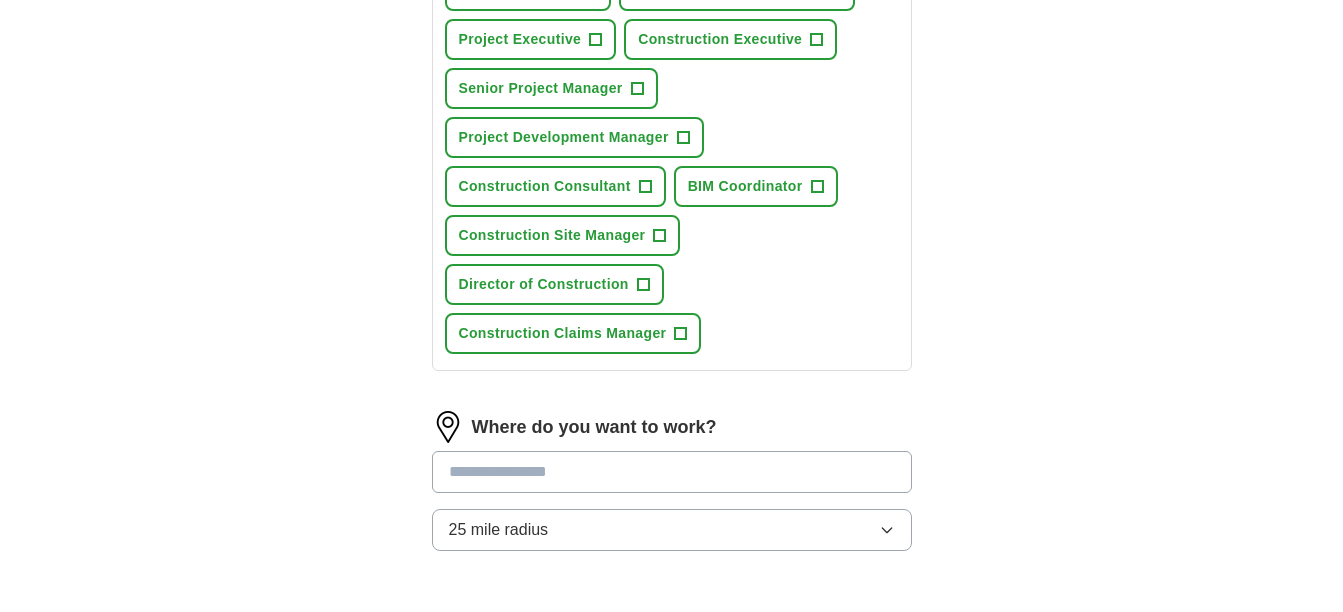 click at bounding box center [672, 472] 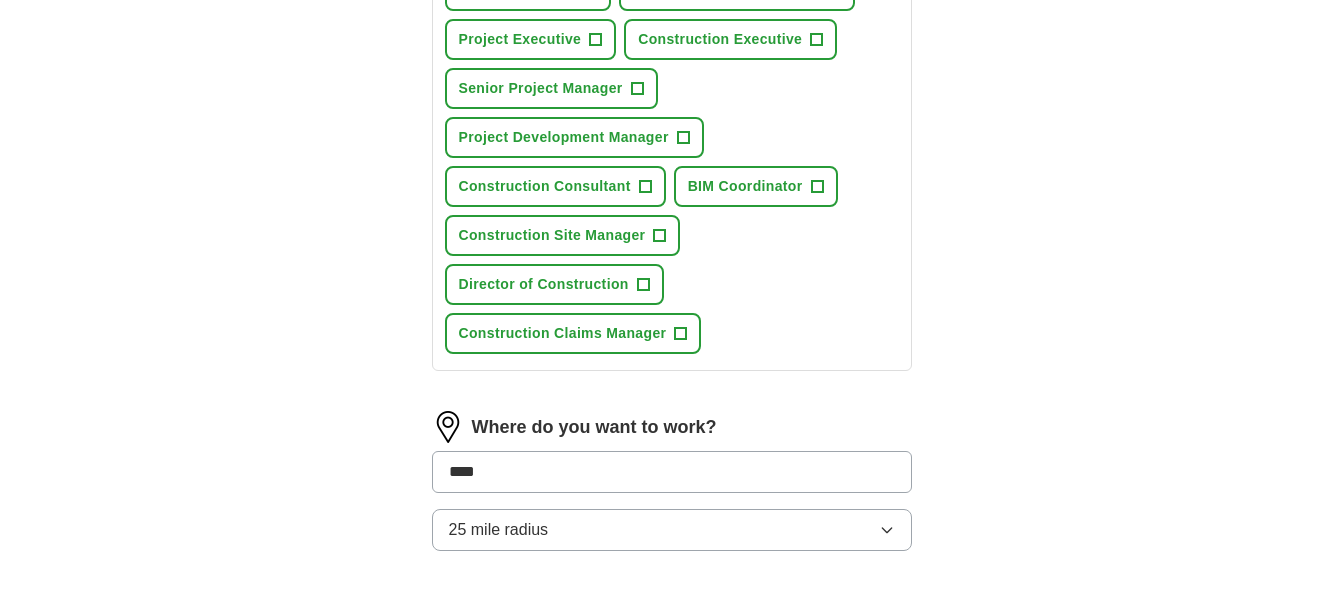 type on "*****" 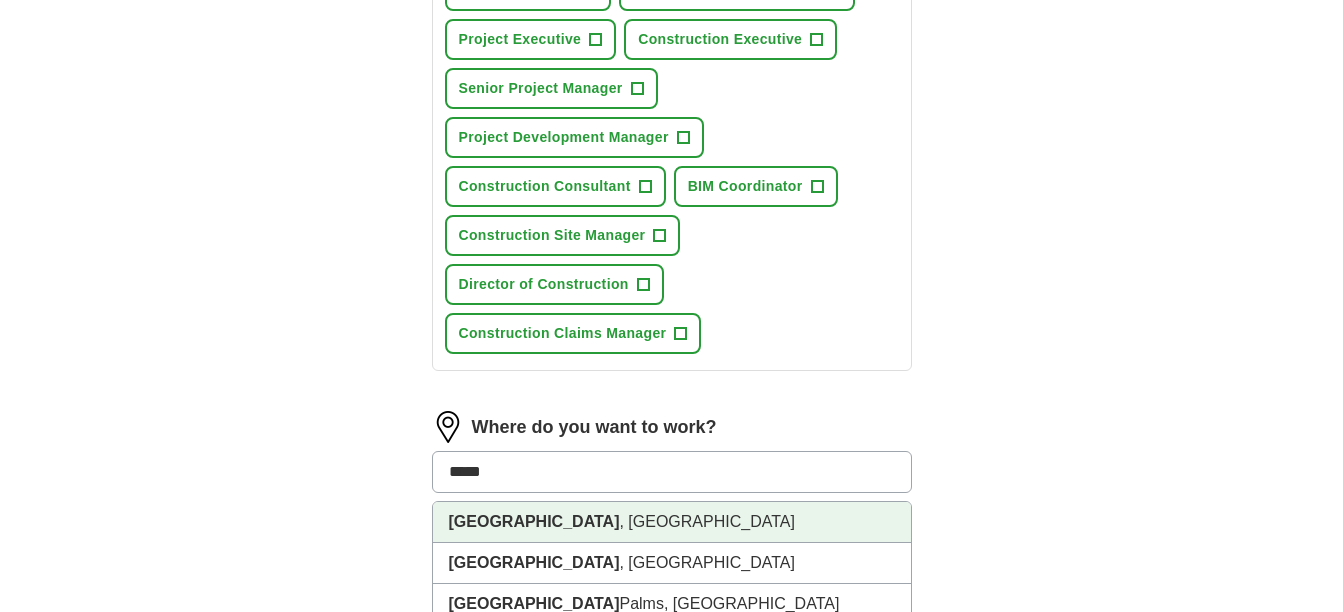 click on "[GEOGRAPHIC_DATA]" at bounding box center [534, 521] 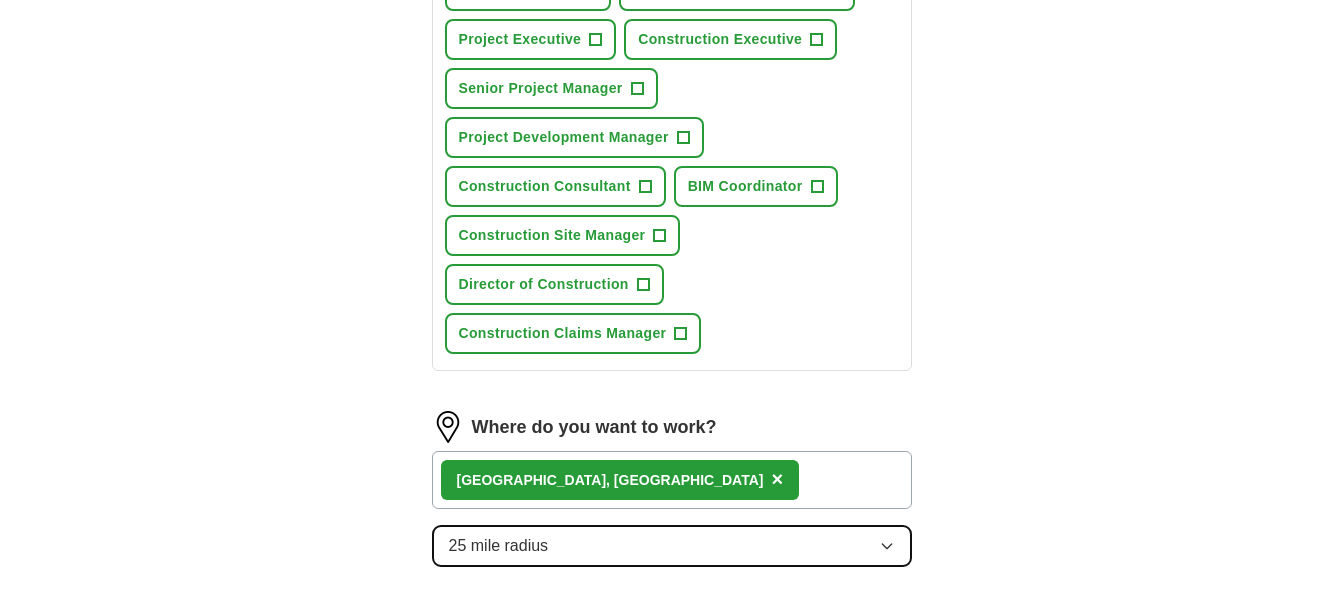 click 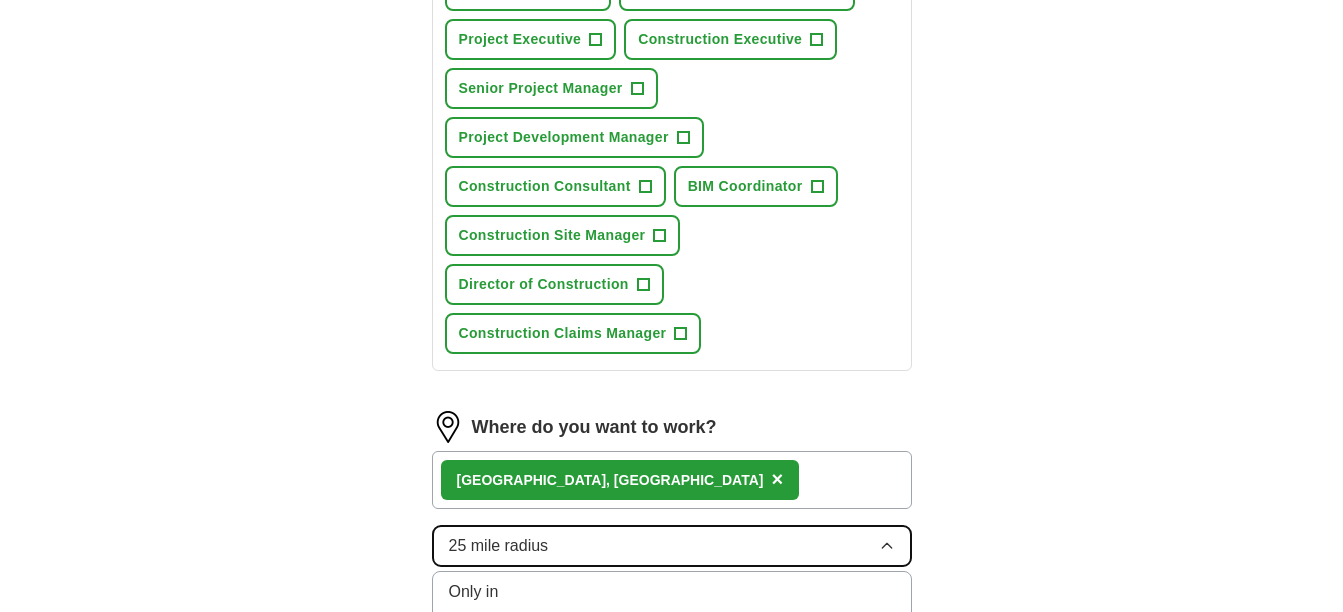 click on "25 mile radius" at bounding box center [499, 546] 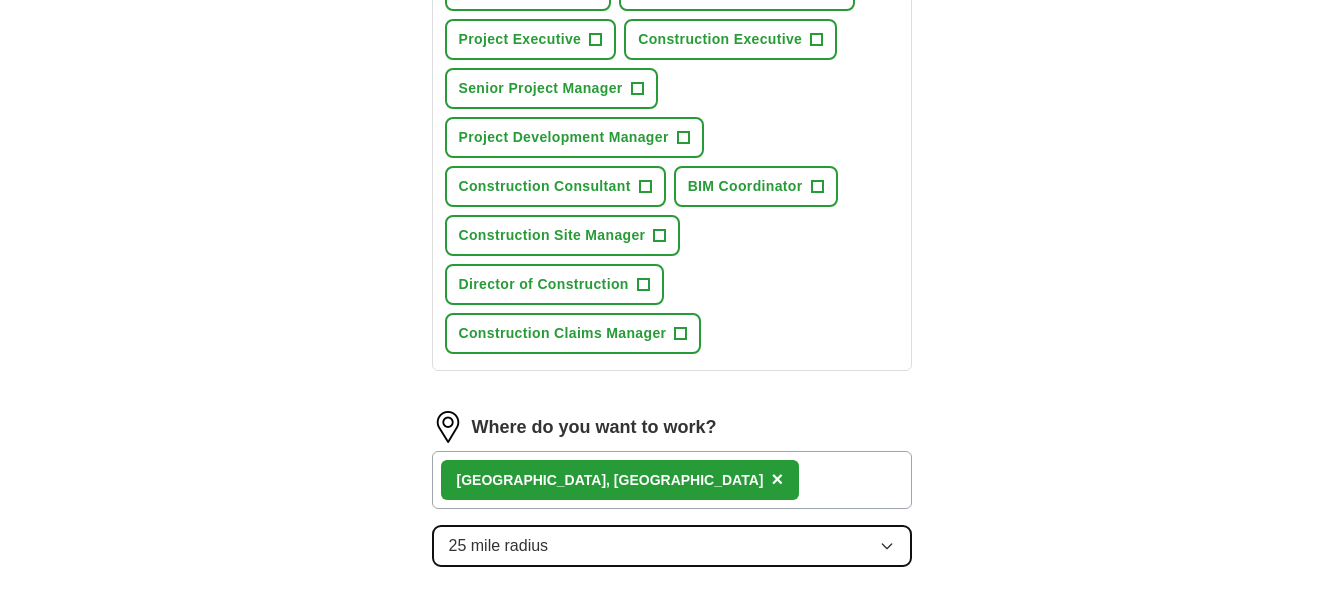 click on "25 mile radius" at bounding box center [499, 546] 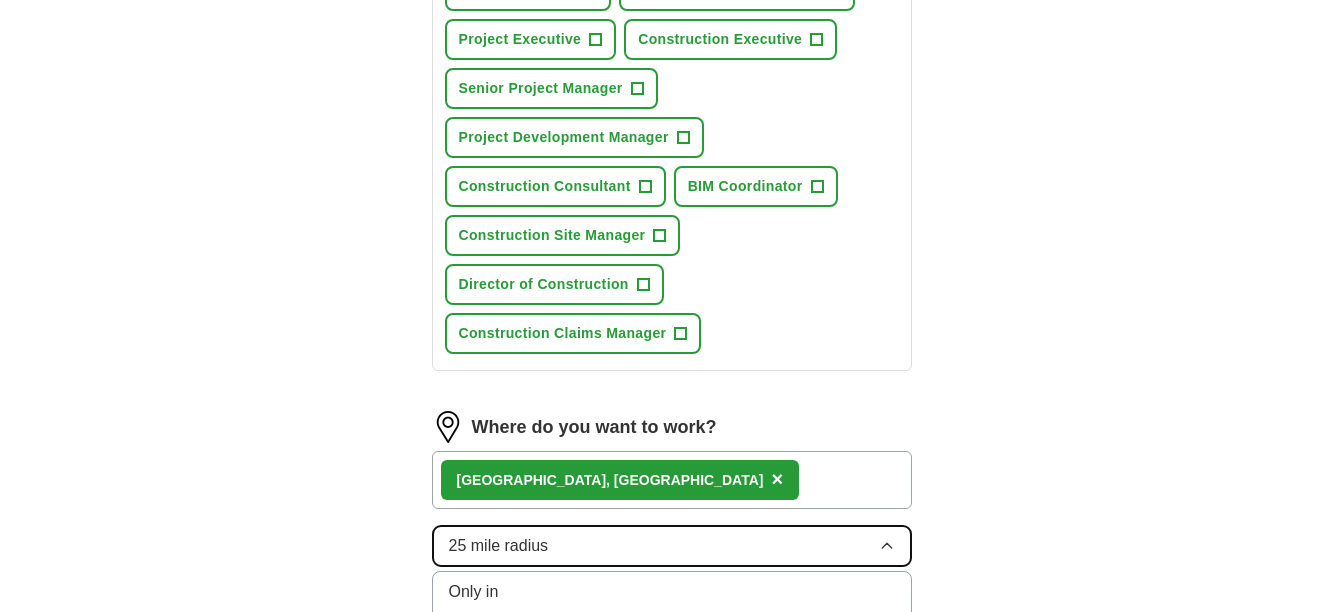 click on "25 mile radius" at bounding box center (499, 546) 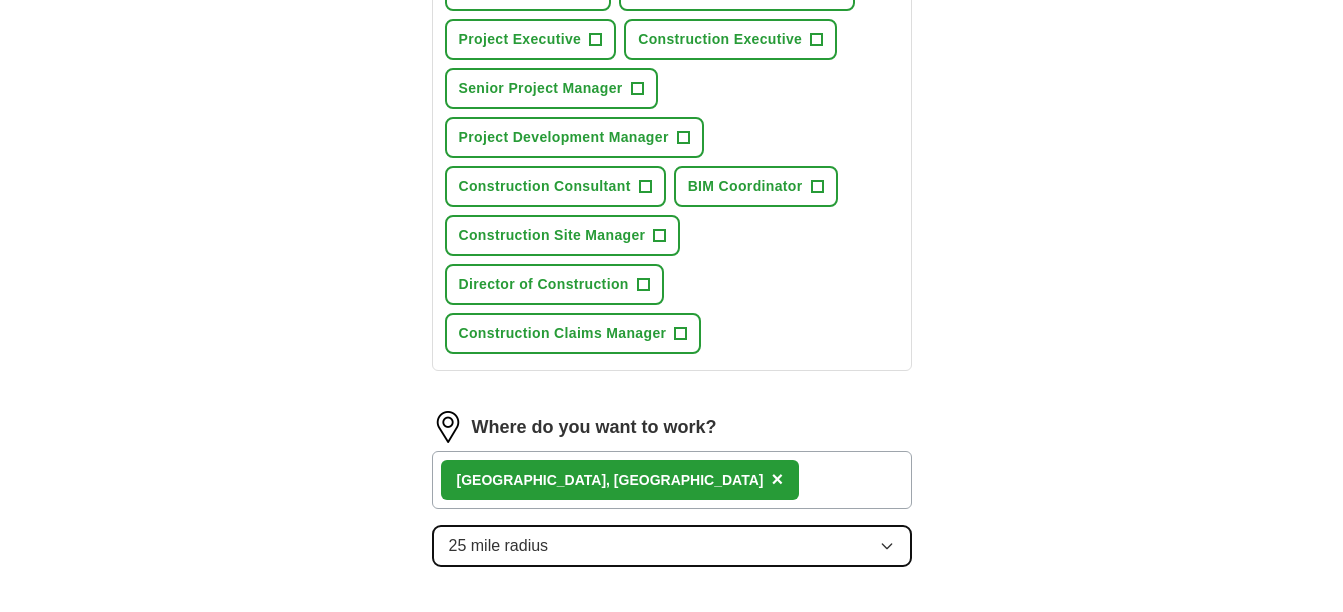 click 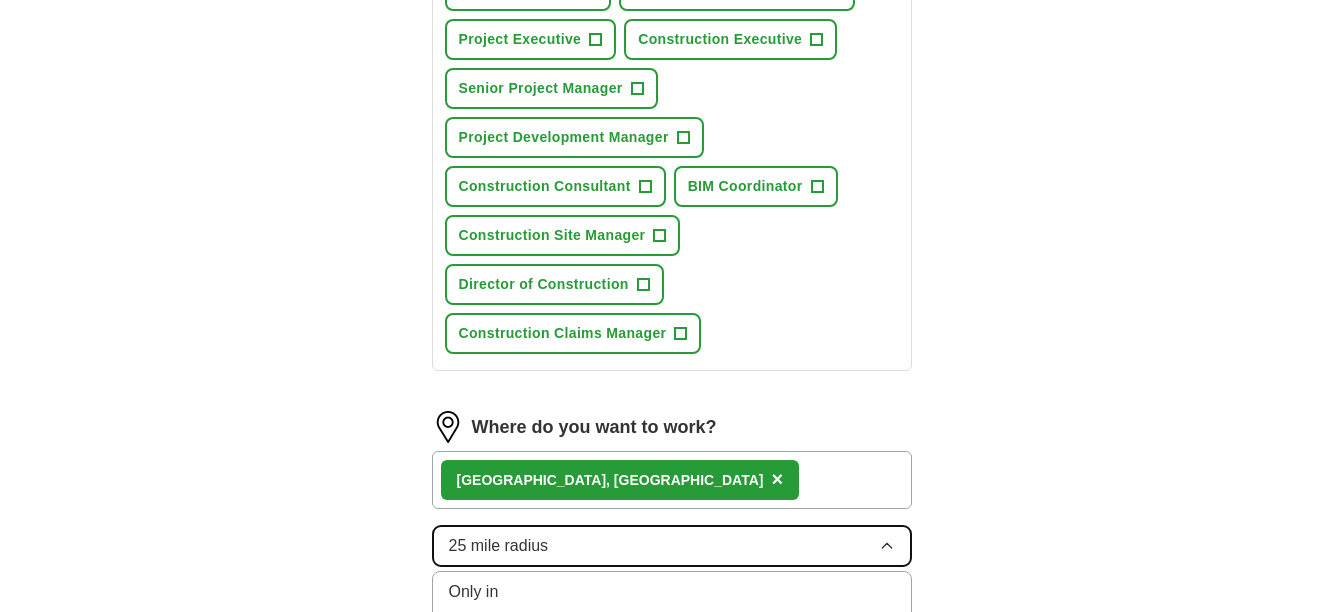 scroll, scrollTop: 1000, scrollLeft: 0, axis: vertical 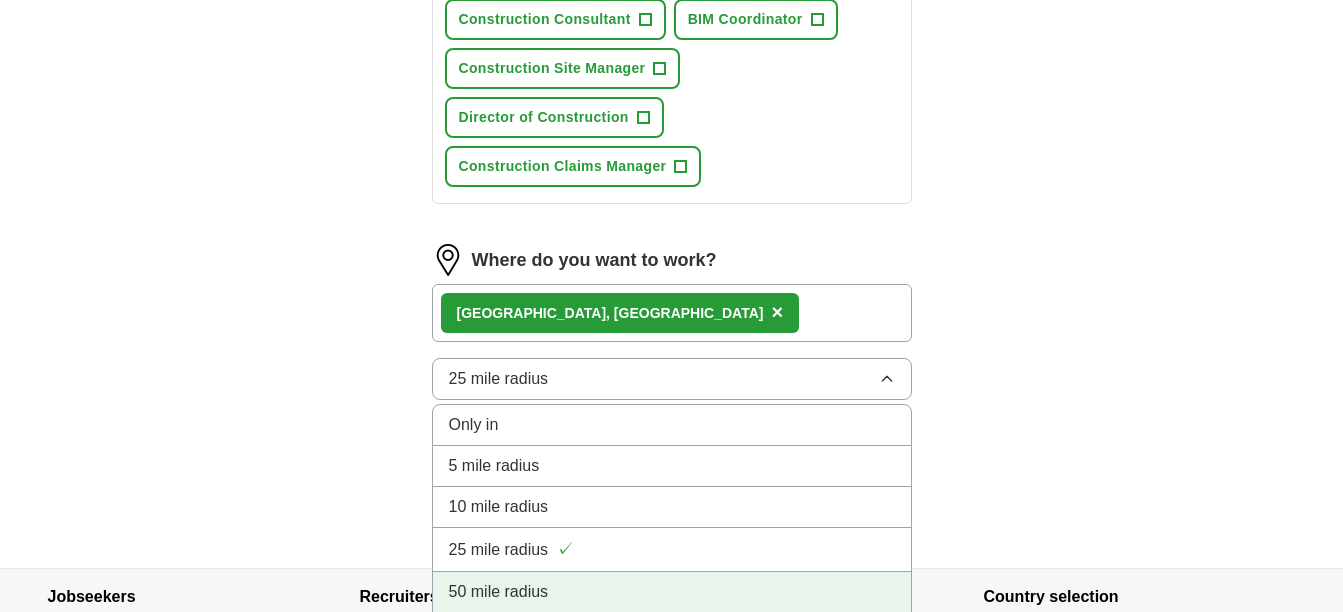 click on "50 mile radius" at bounding box center [499, 592] 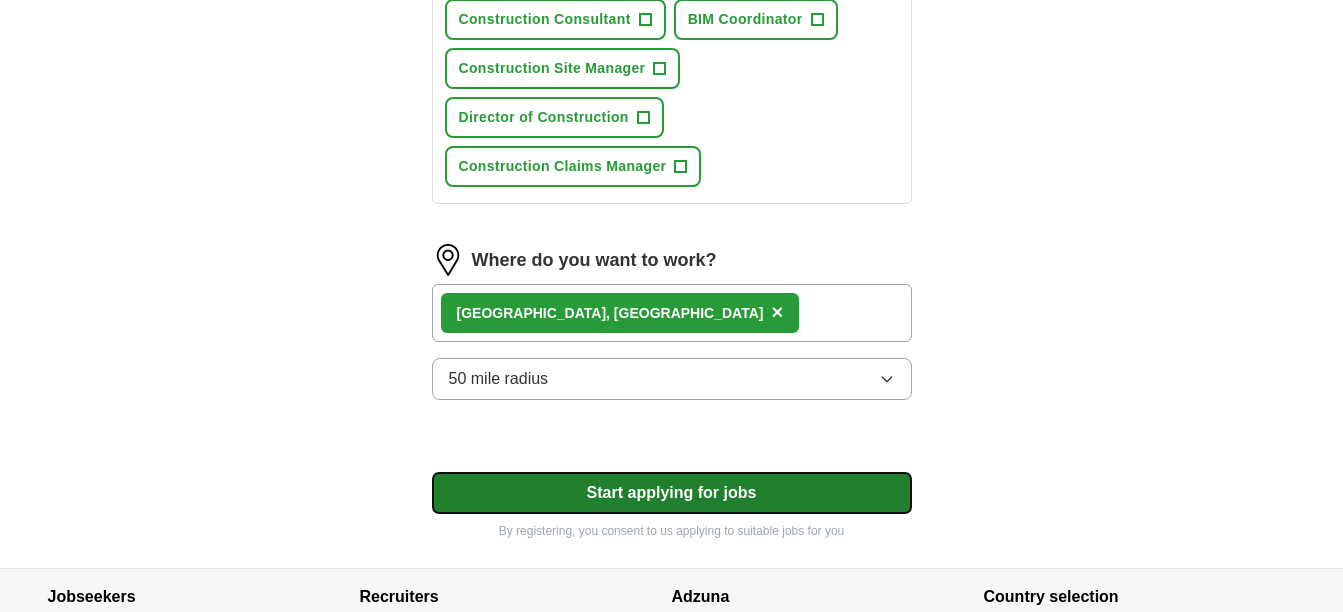 click on "Start applying for jobs" at bounding box center (672, 493) 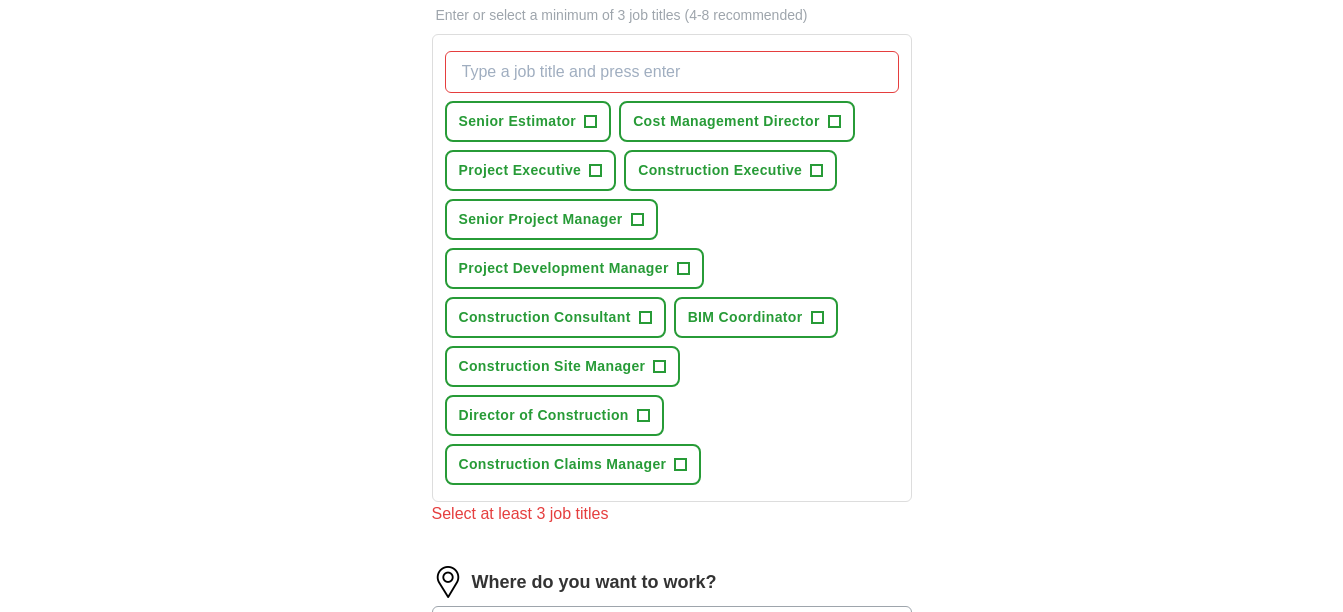 scroll, scrollTop: 667, scrollLeft: 0, axis: vertical 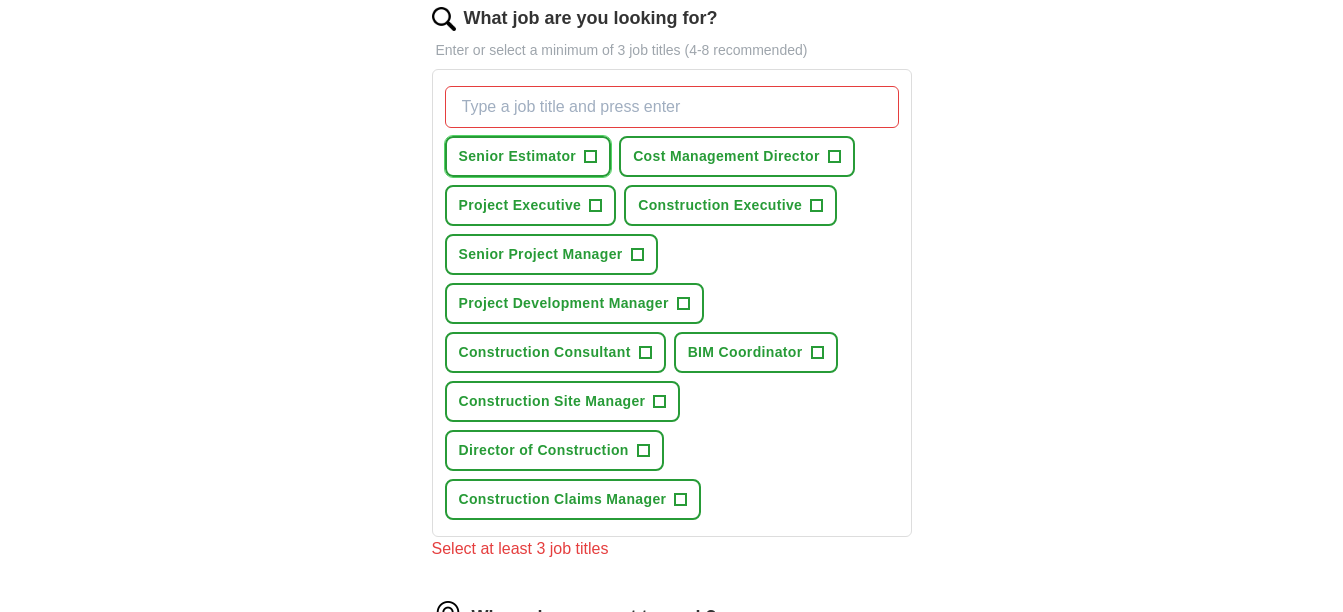click on "Senior Estimator" at bounding box center (518, 156) 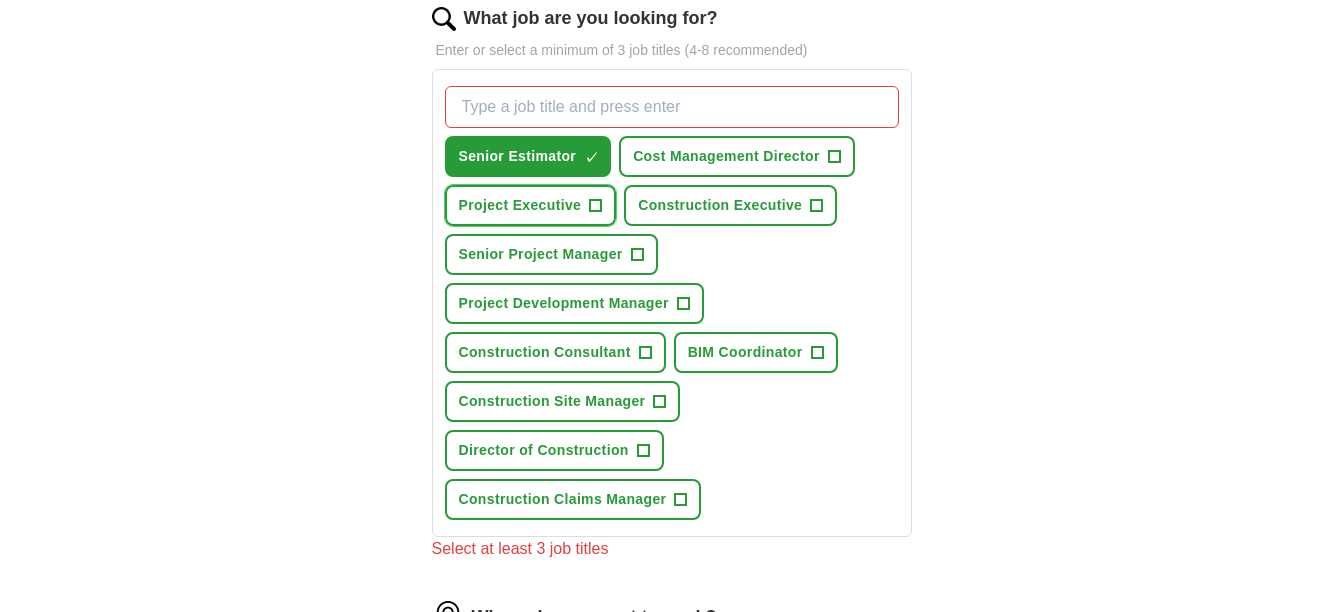 click on "Project Executive" at bounding box center (520, 205) 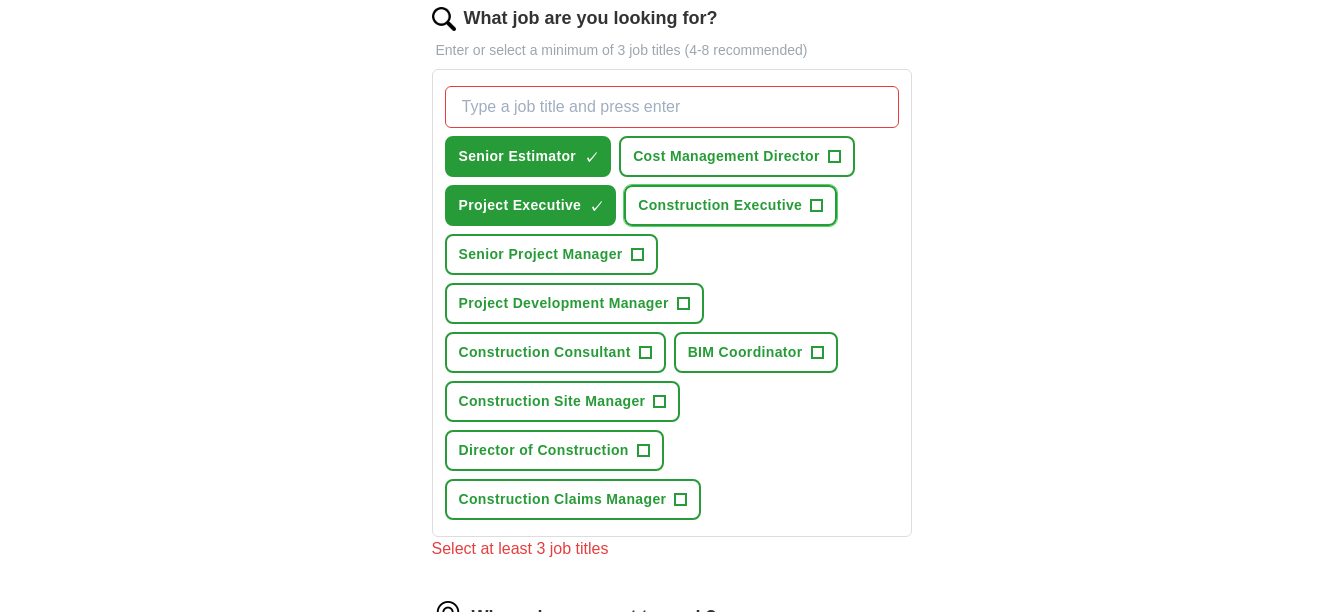 click on "Construction Executive" at bounding box center [720, 205] 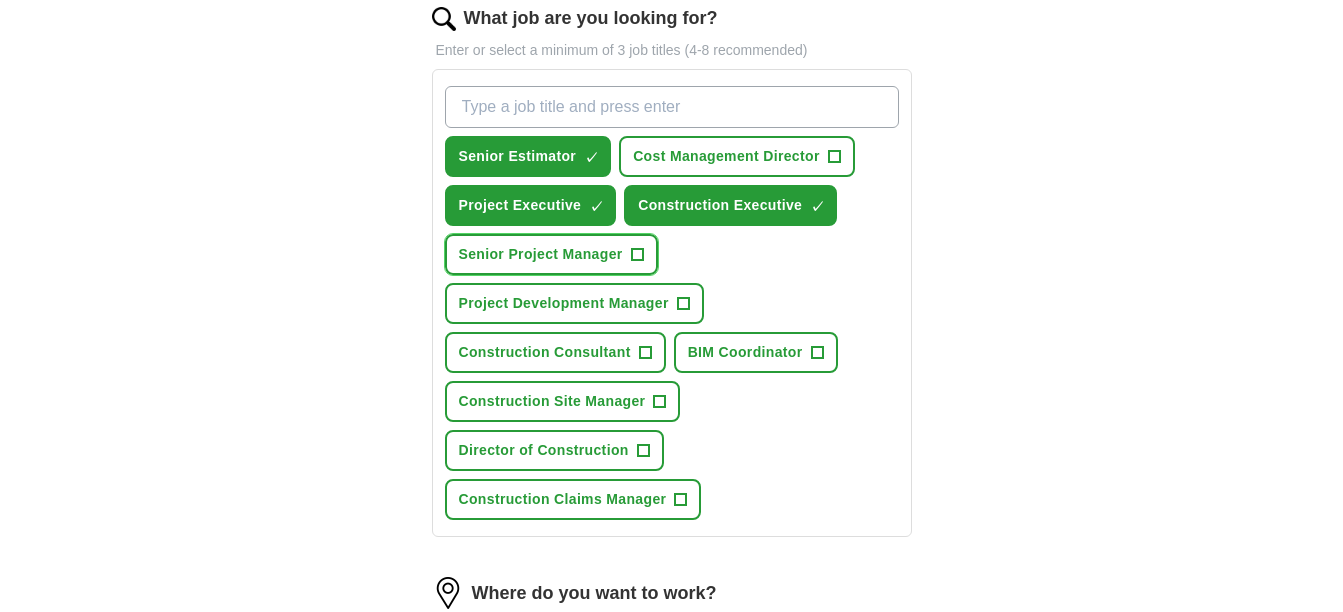 click on "Senior Project Manager" at bounding box center (541, 254) 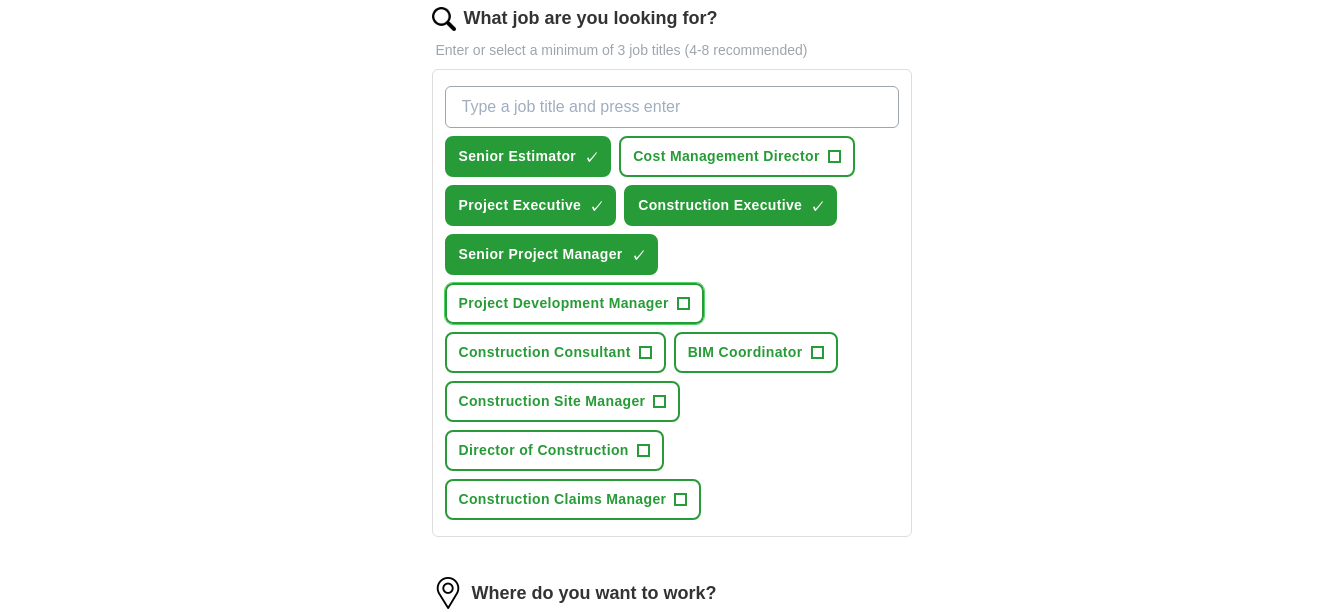 click on "Project Development Manager" at bounding box center [564, 303] 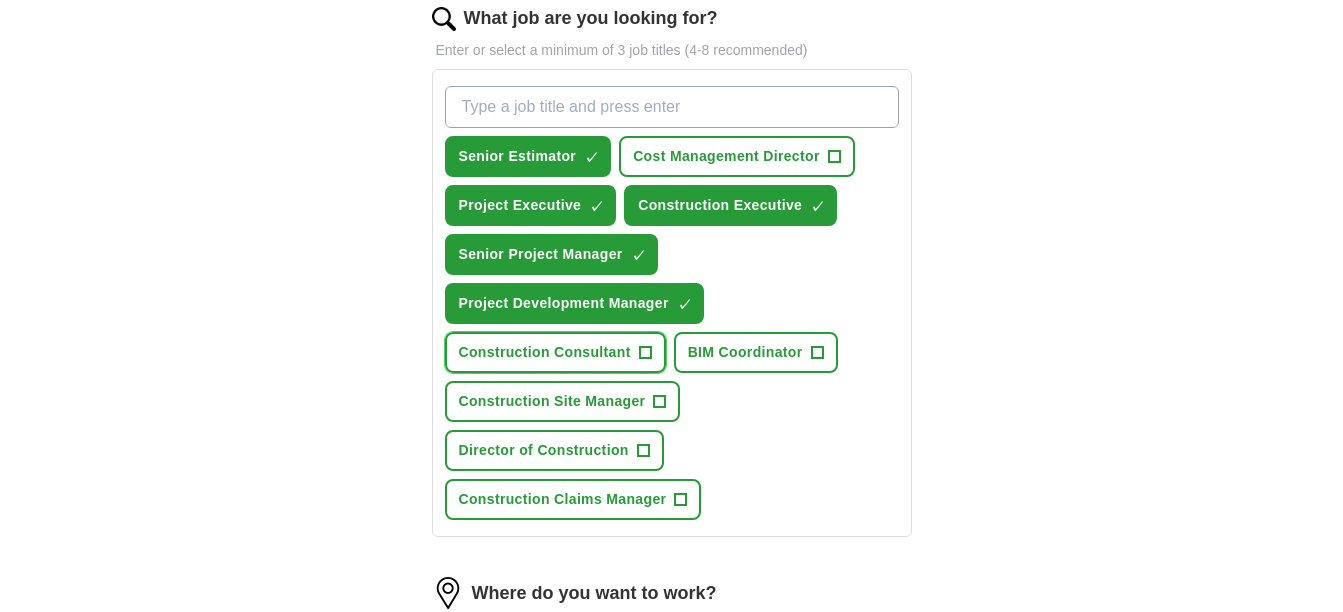 click on "Construction Consultant" at bounding box center [545, 352] 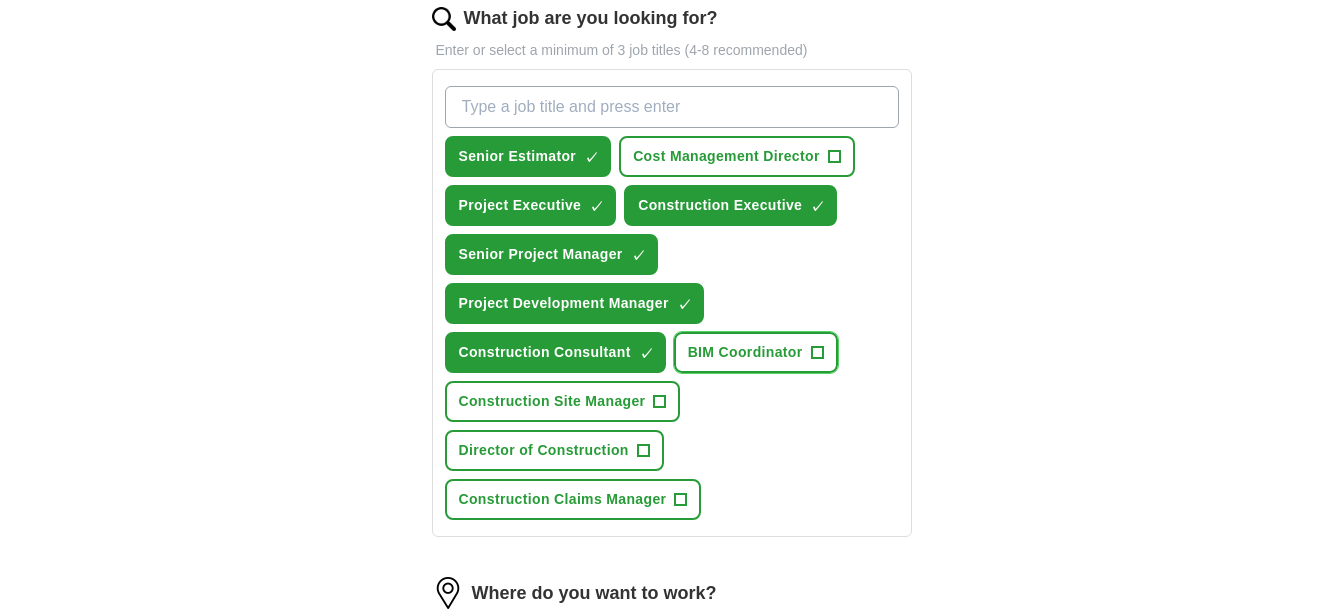 click on "BIM Coordinator" at bounding box center (745, 352) 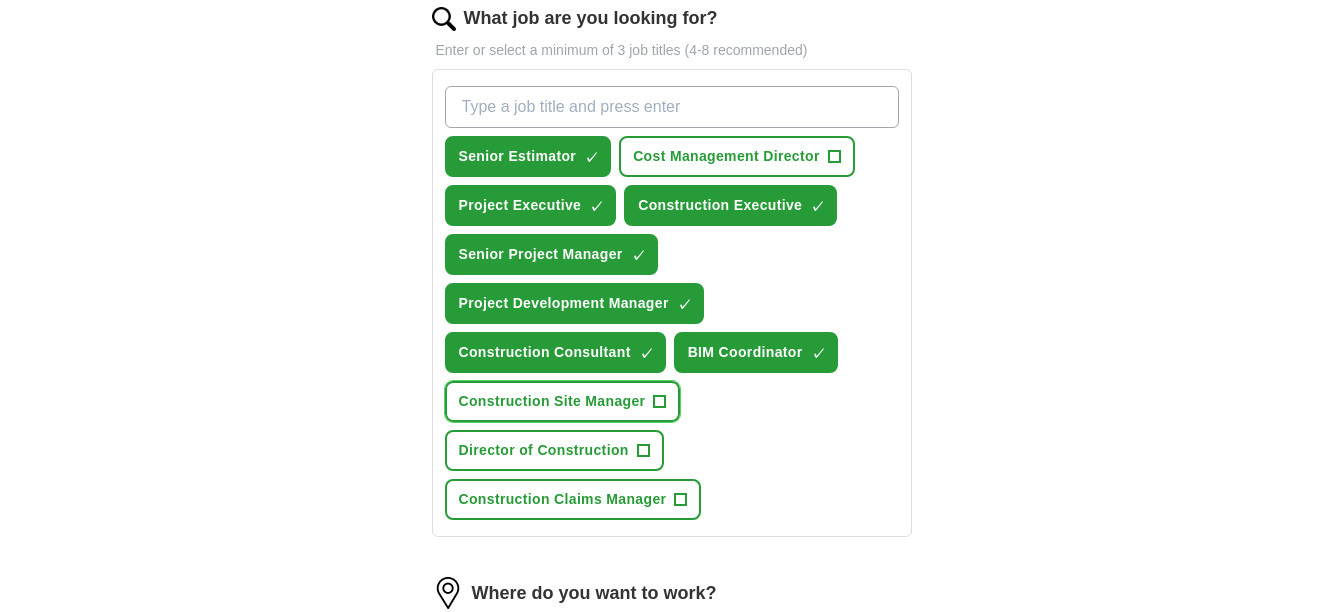 click on "Construction Site Manager" at bounding box center (552, 401) 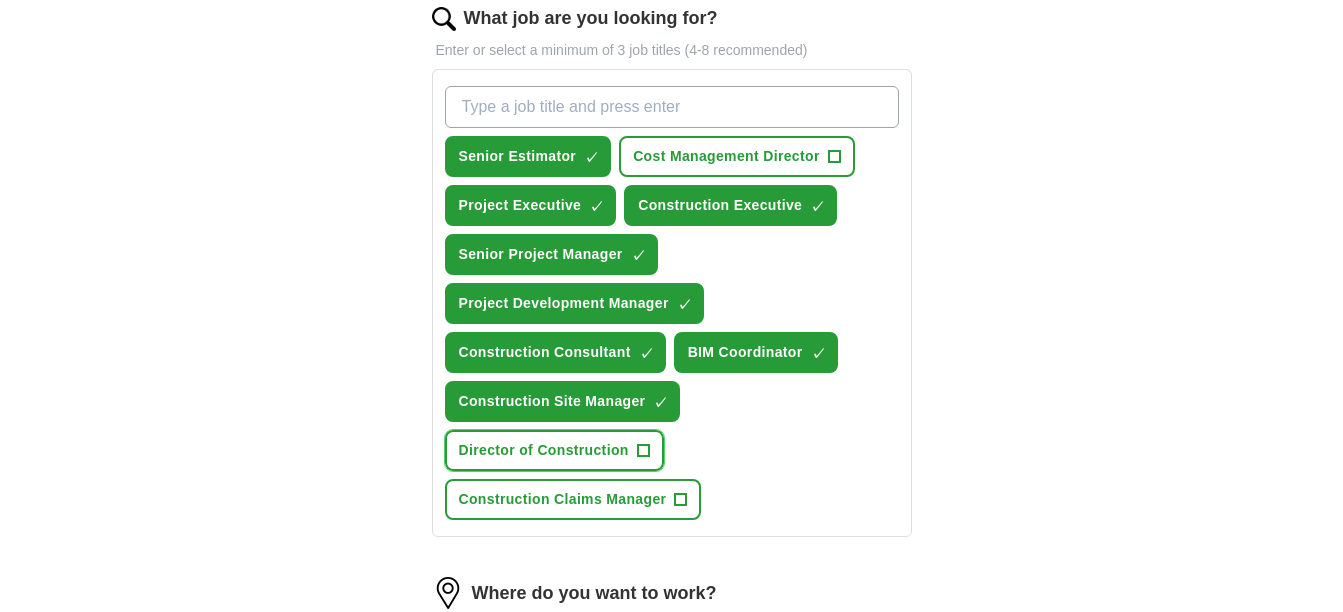 click on "Director of Construction" at bounding box center (544, 450) 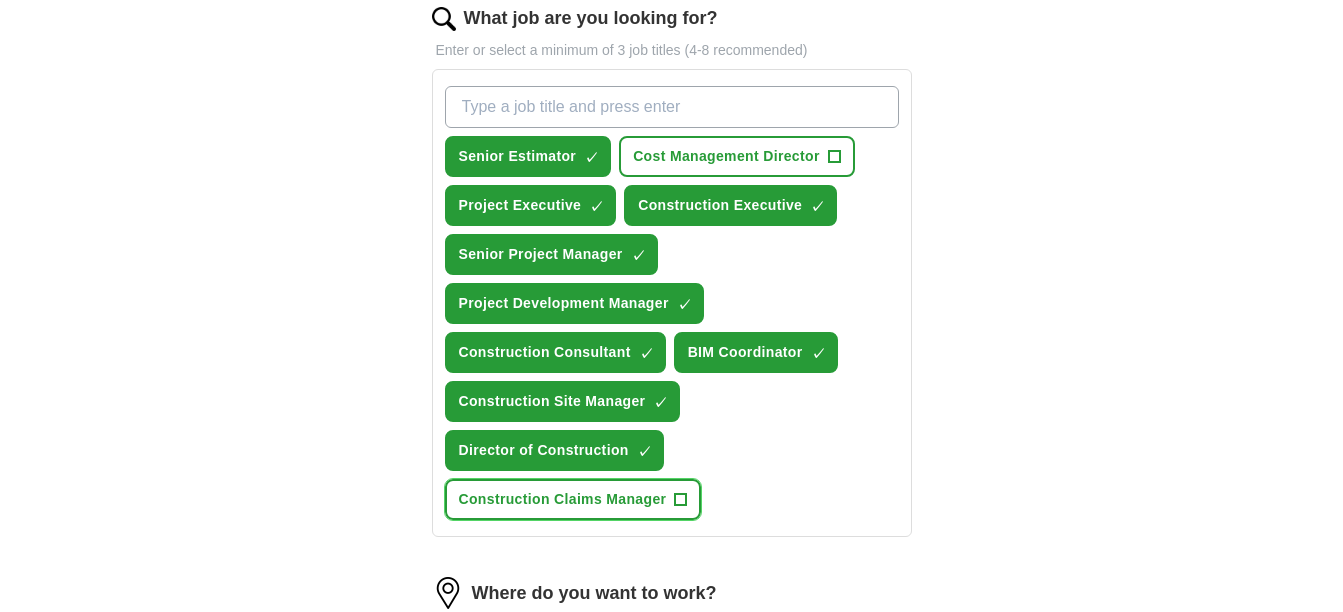 click on "Construction Claims Manager" at bounding box center [563, 499] 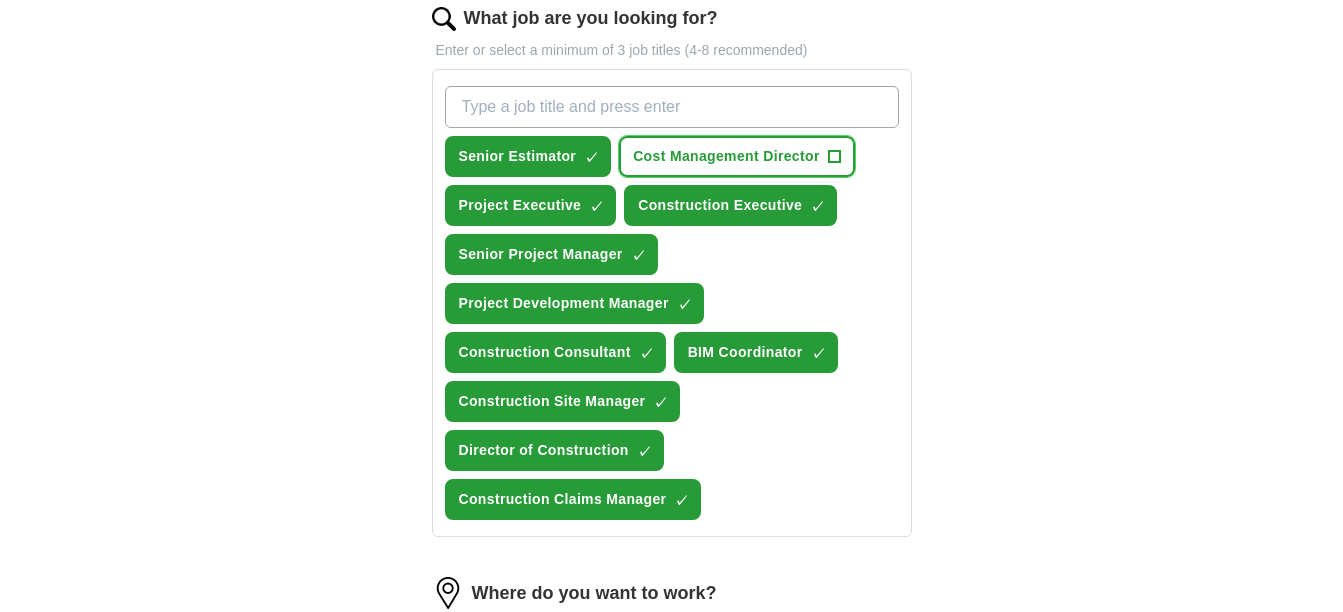 click on "Cost Management Director" at bounding box center (726, 156) 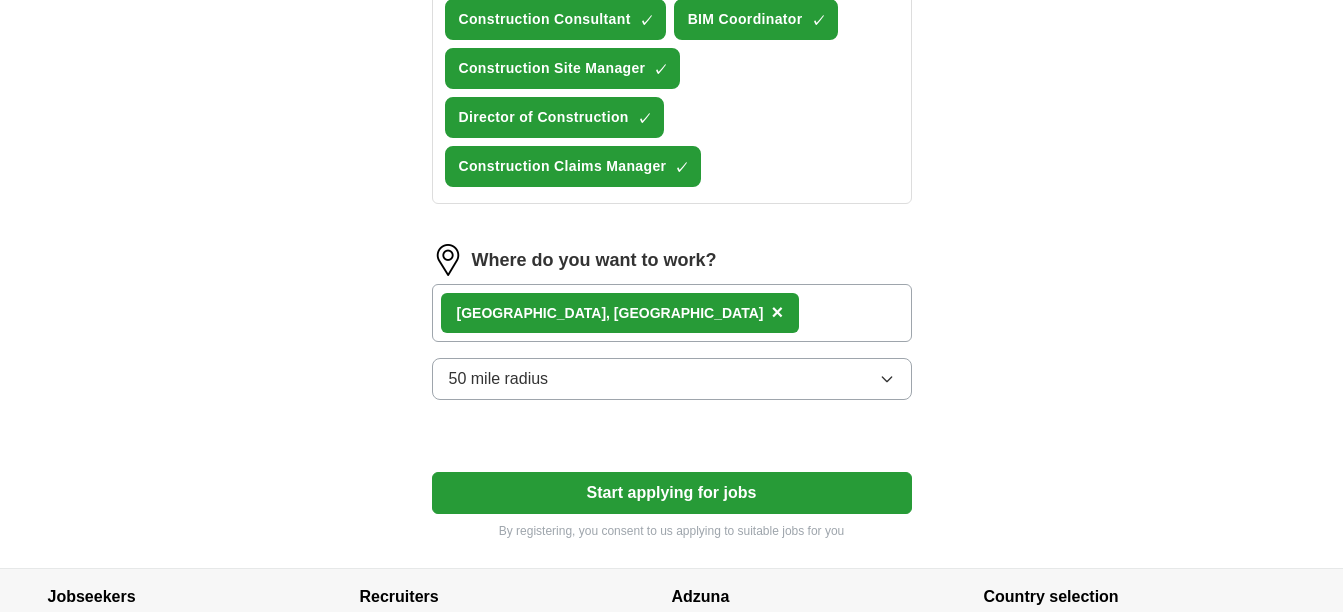 scroll, scrollTop: 1158, scrollLeft: 0, axis: vertical 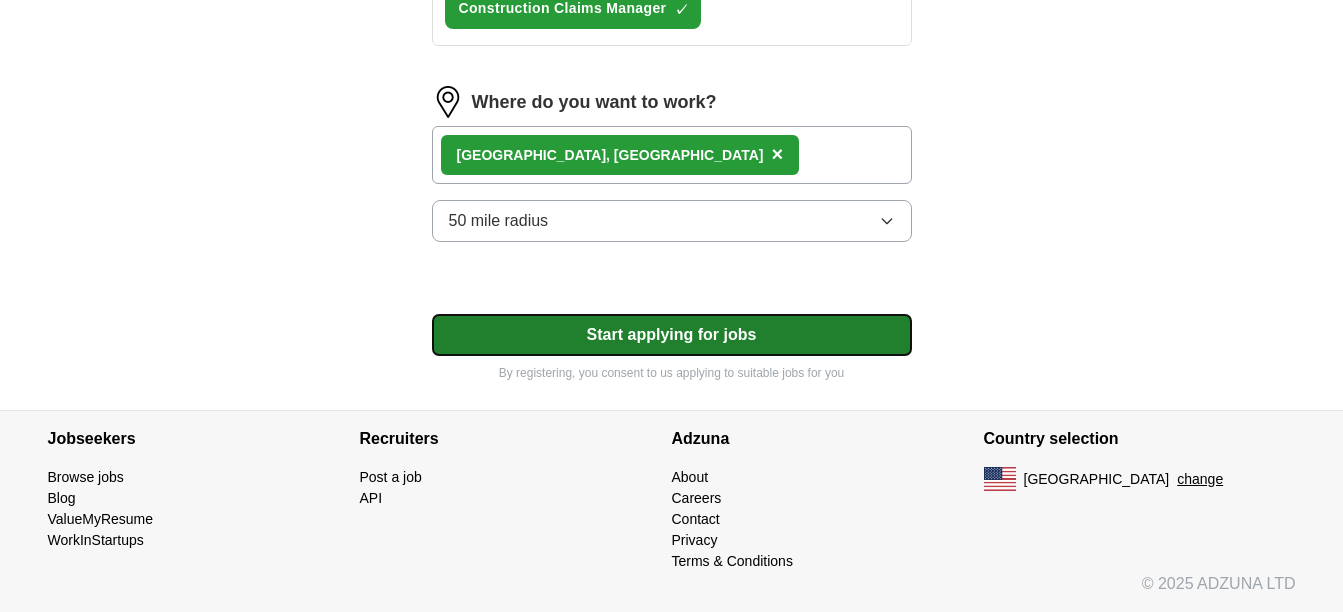 click on "Start applying for jobs" at bounding box center [672, 335] 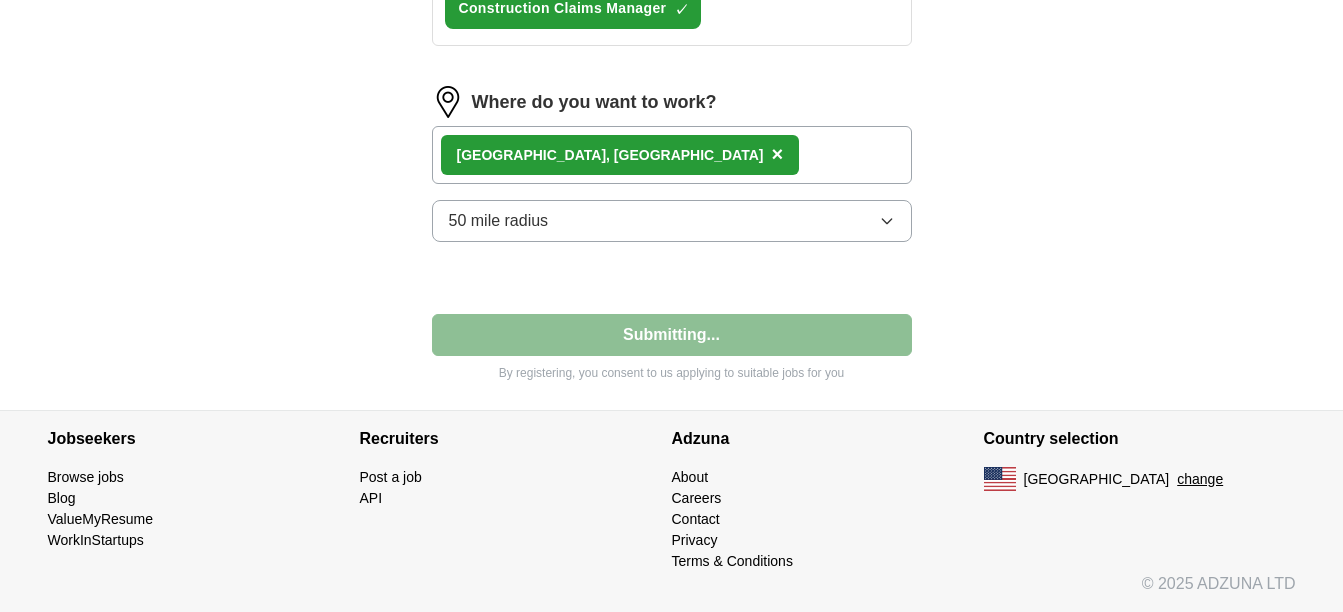 select on "**" 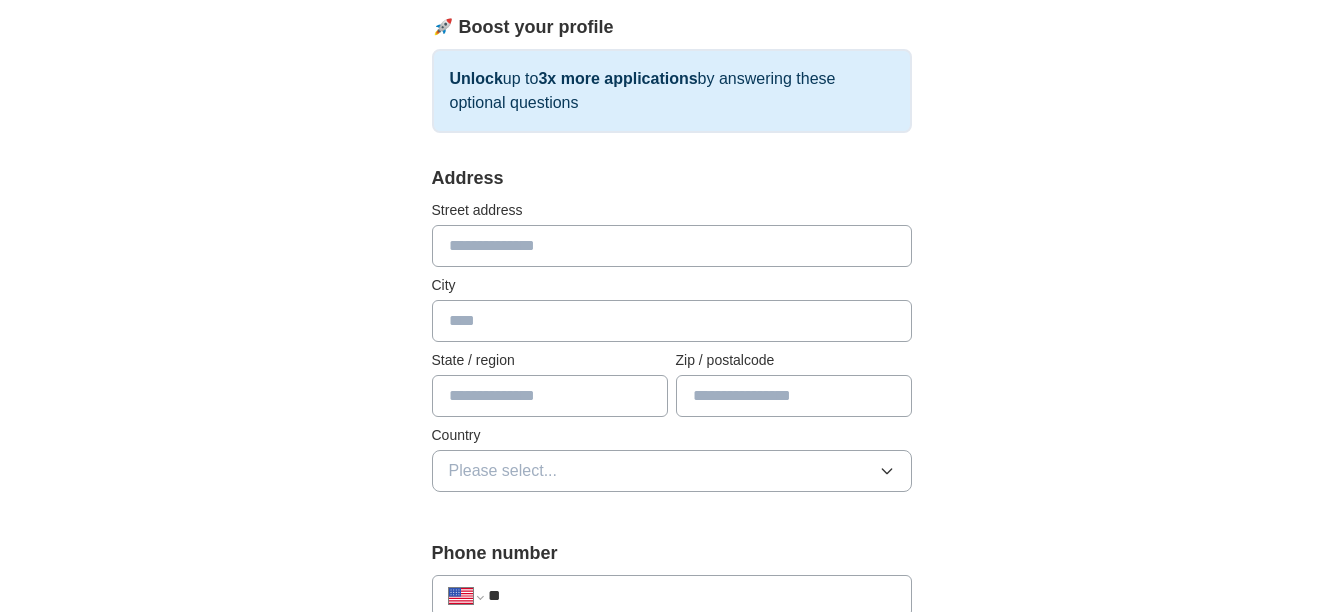 scroll, scrollTop: 333, scrollLeft: 0, axis: vertical 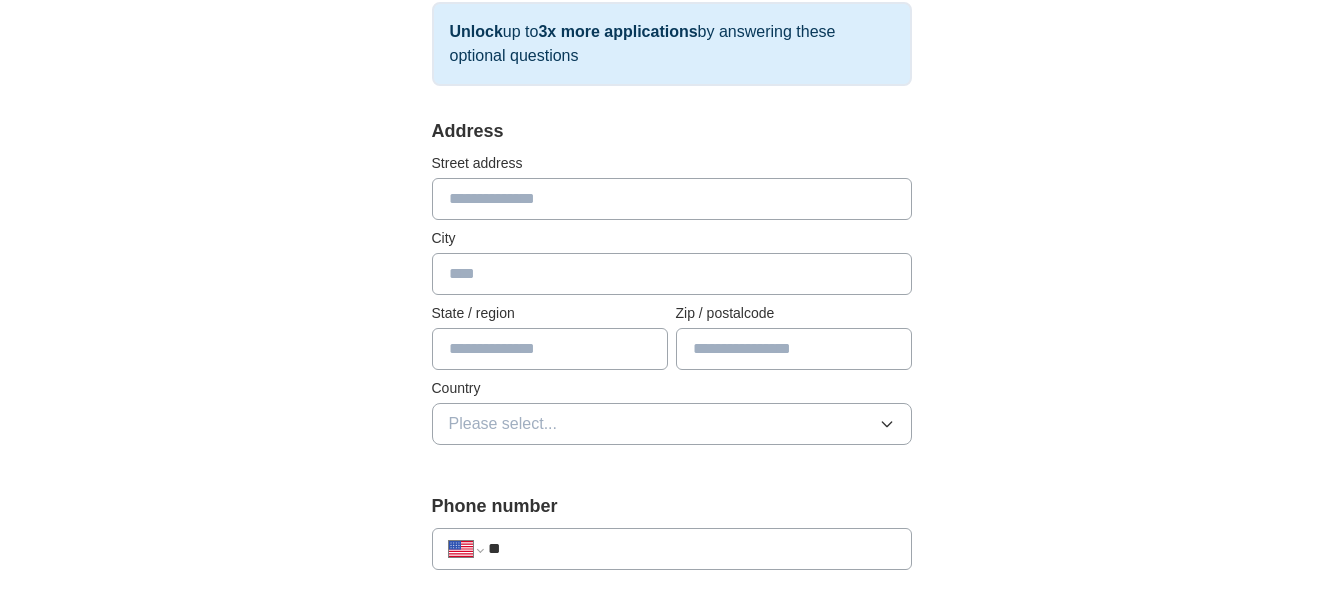 click at bounding box center (672, 199) 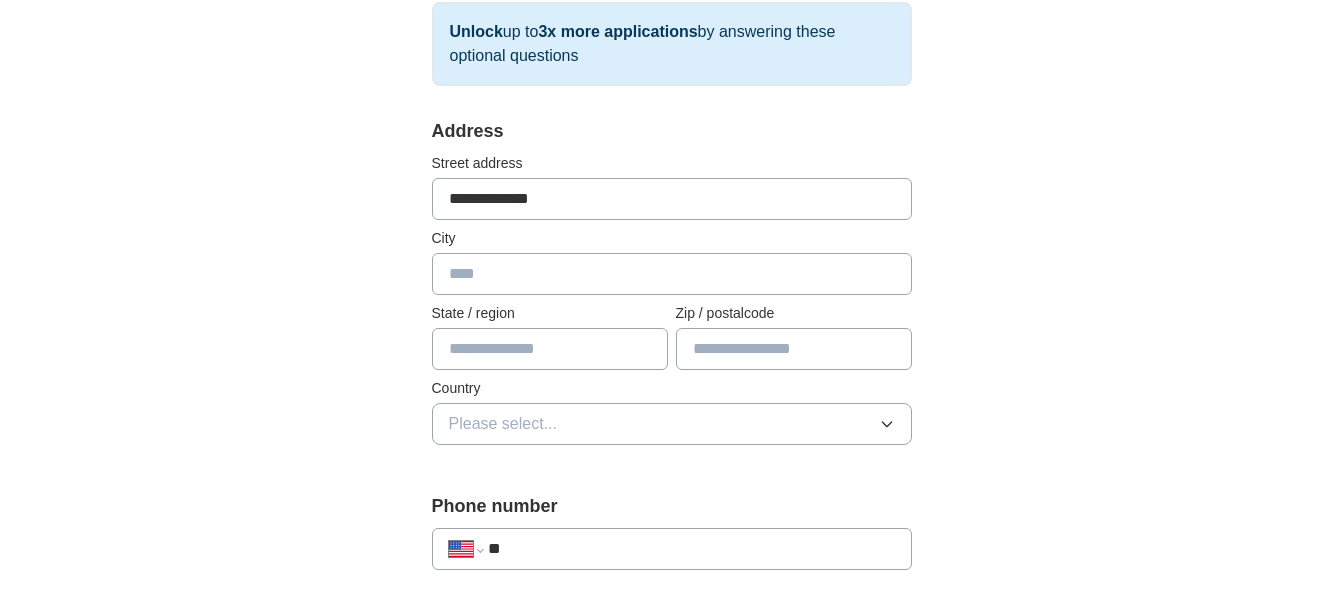 type on "*******" 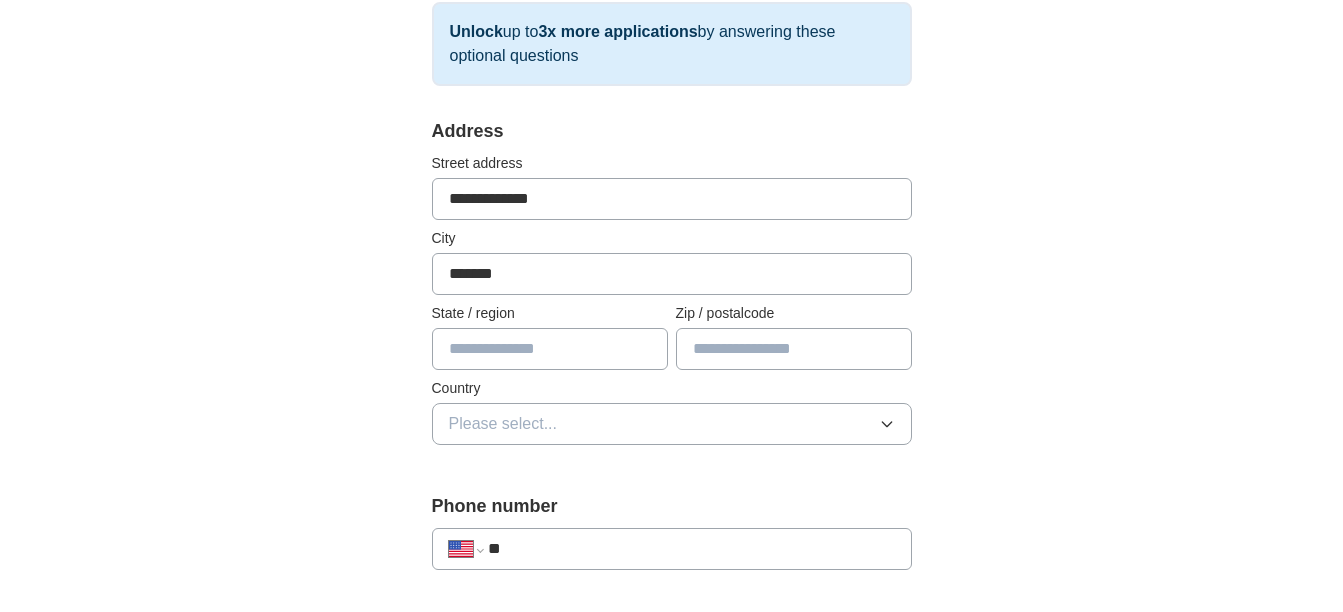 type on "*****" 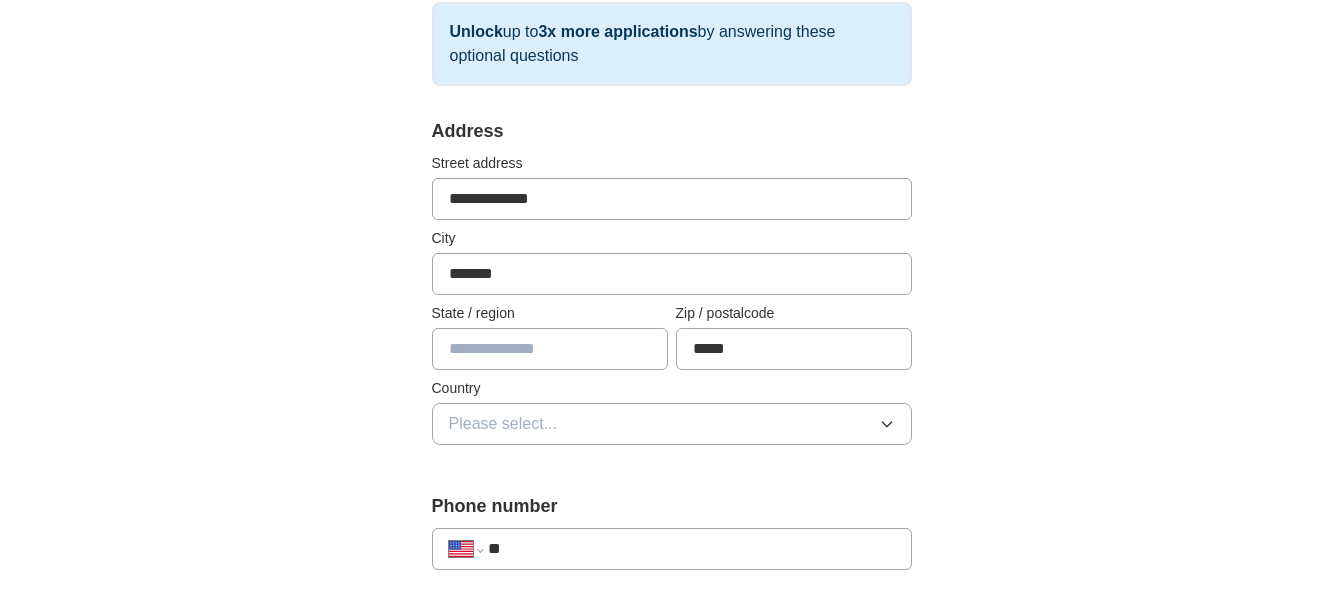 click at bounding box center (550, 349) 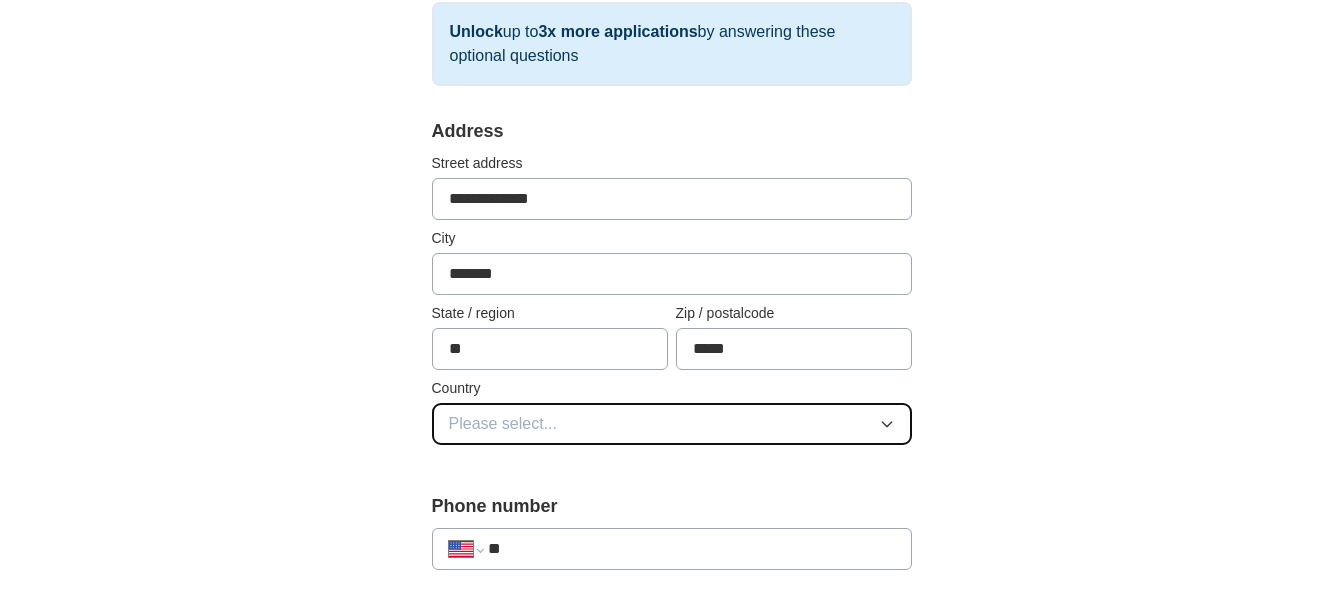 click 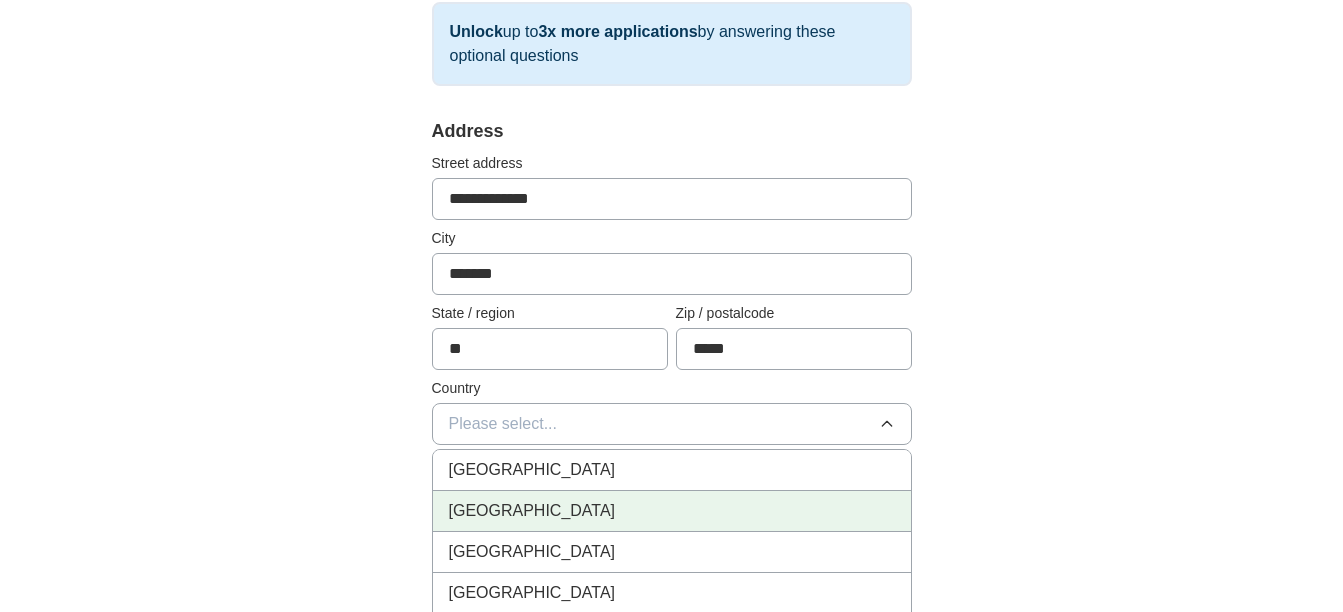 click on "[GEOGRAPHIC_DATA]" at bounding box center [672, 511] 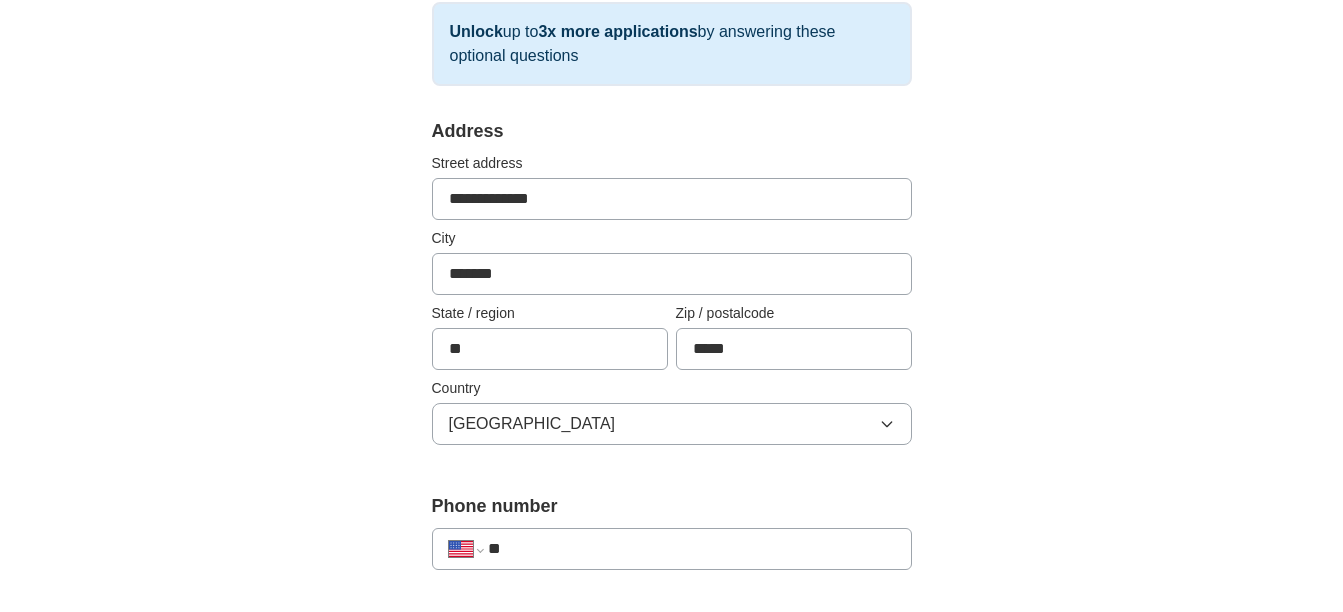 scroll, scrollTop: 500, scrollLeft: 0, axis: vertical 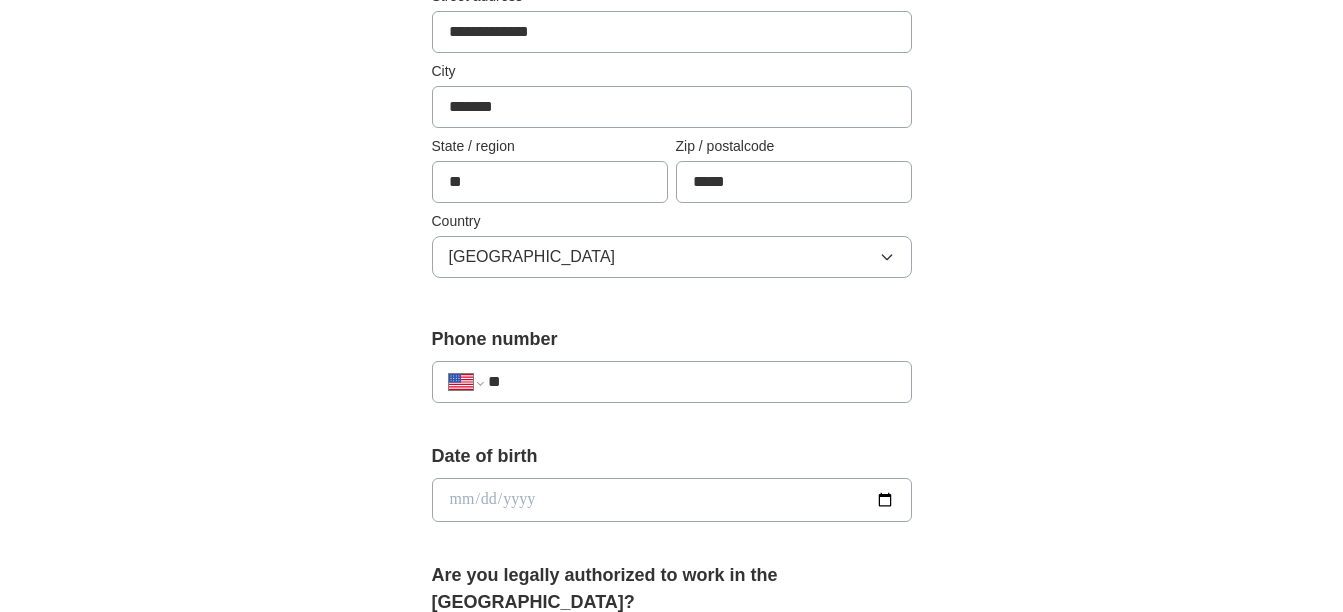 click on "**" at bounding box center (691, 382) 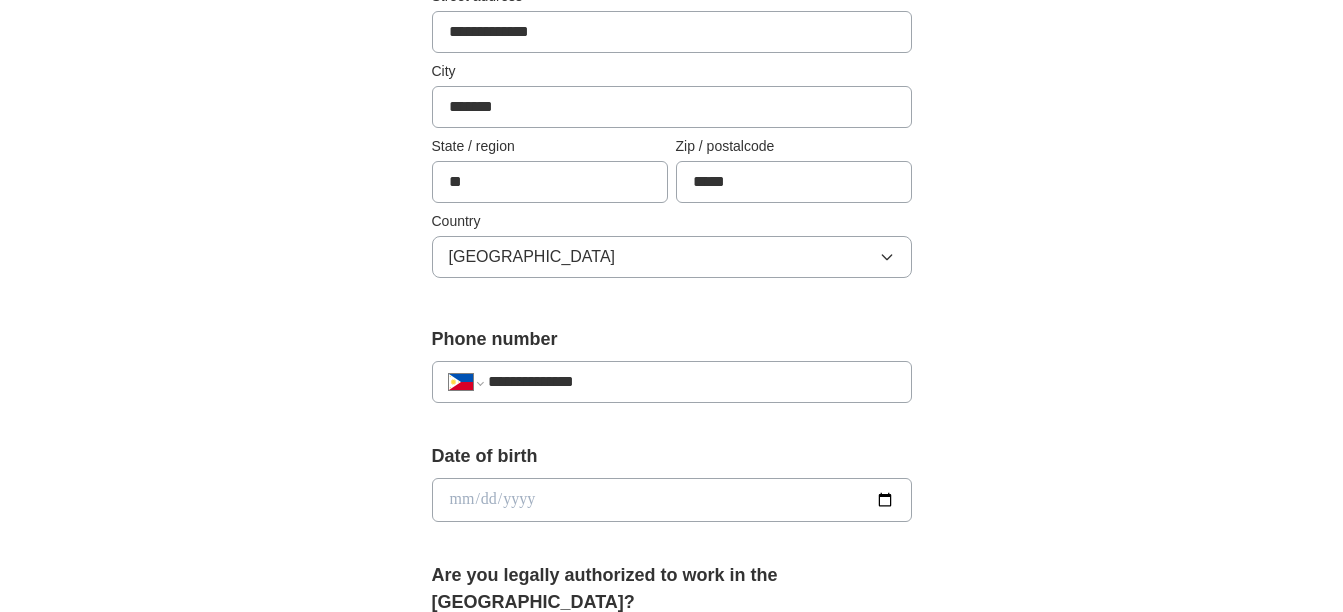 drag, startPoint x: 606, startPoint y: 372, endPoint x: 444, endPoint y: 379, distance: 162.15117 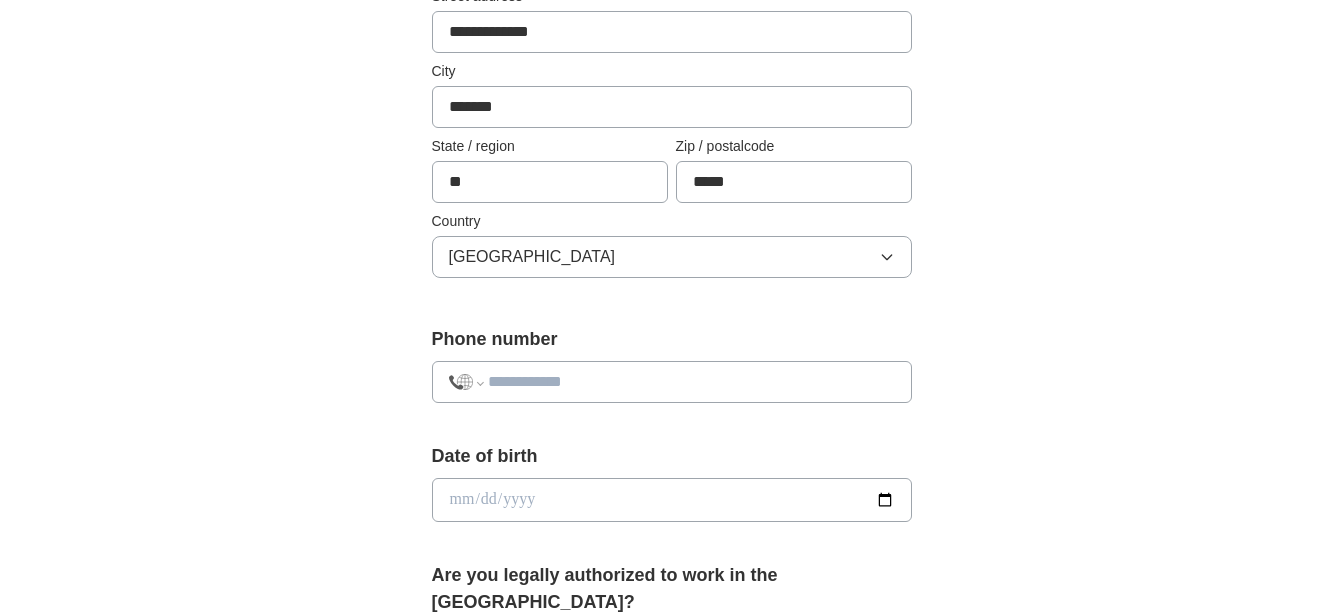 click at bounding box center (691, 382) 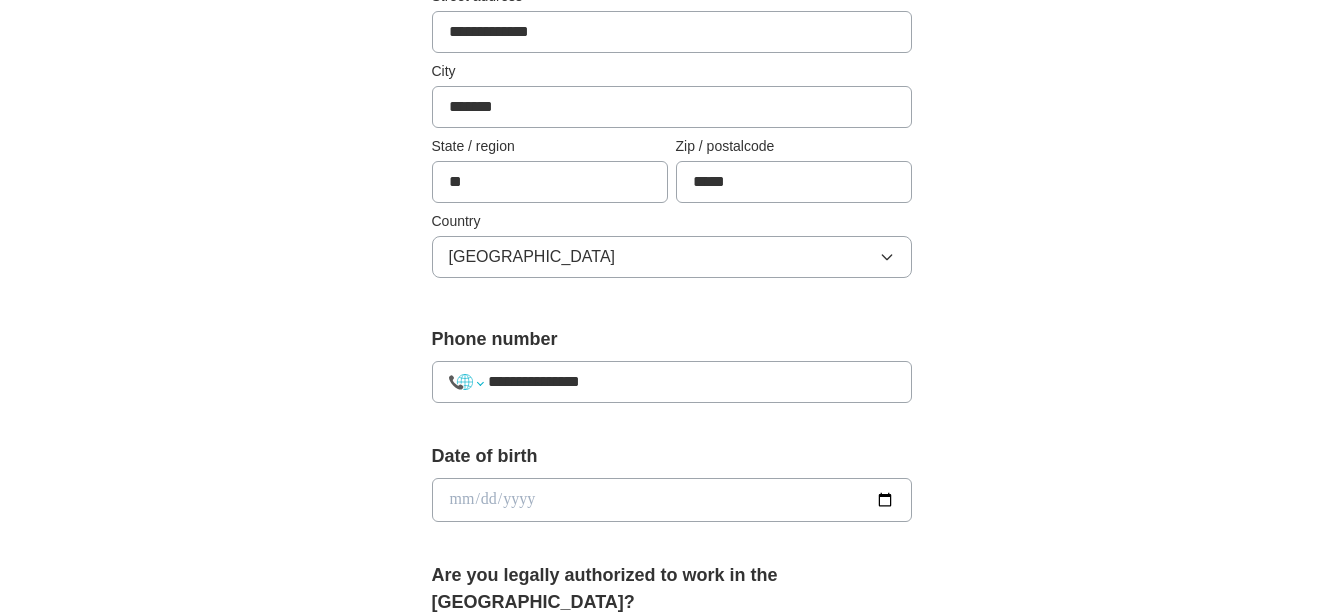 select on "**" 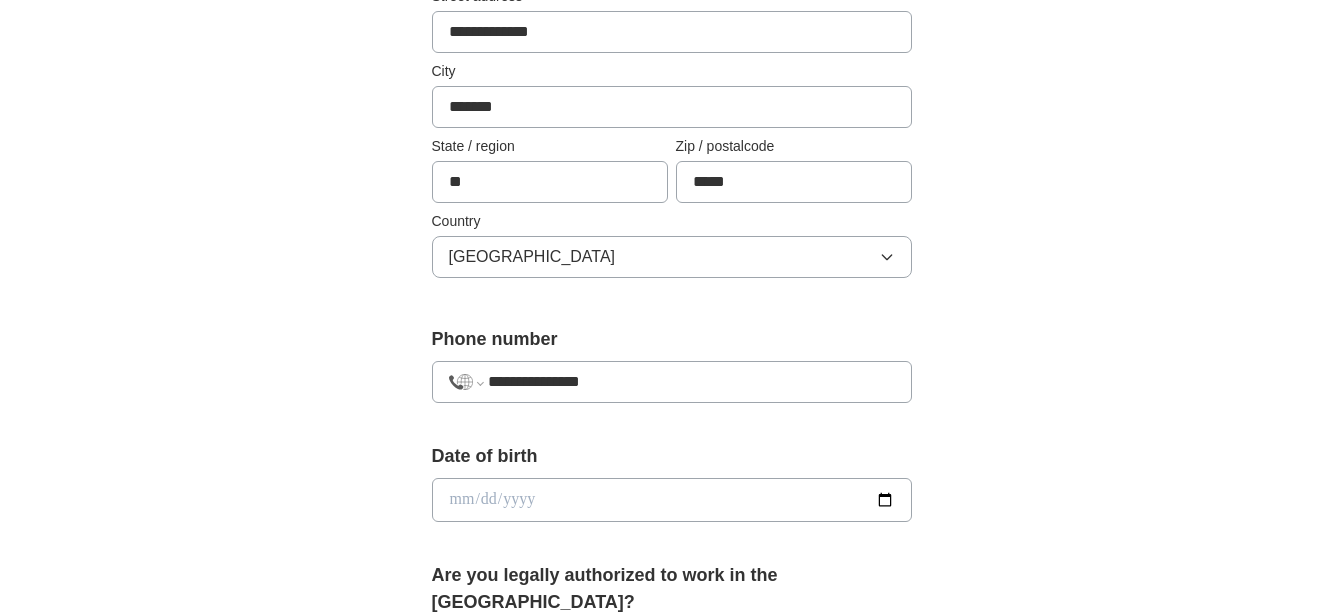 drag, startPoint x: 594, startPoint y: 378, endPoint x: 610, endPoint y: 382, distance: 16.492422 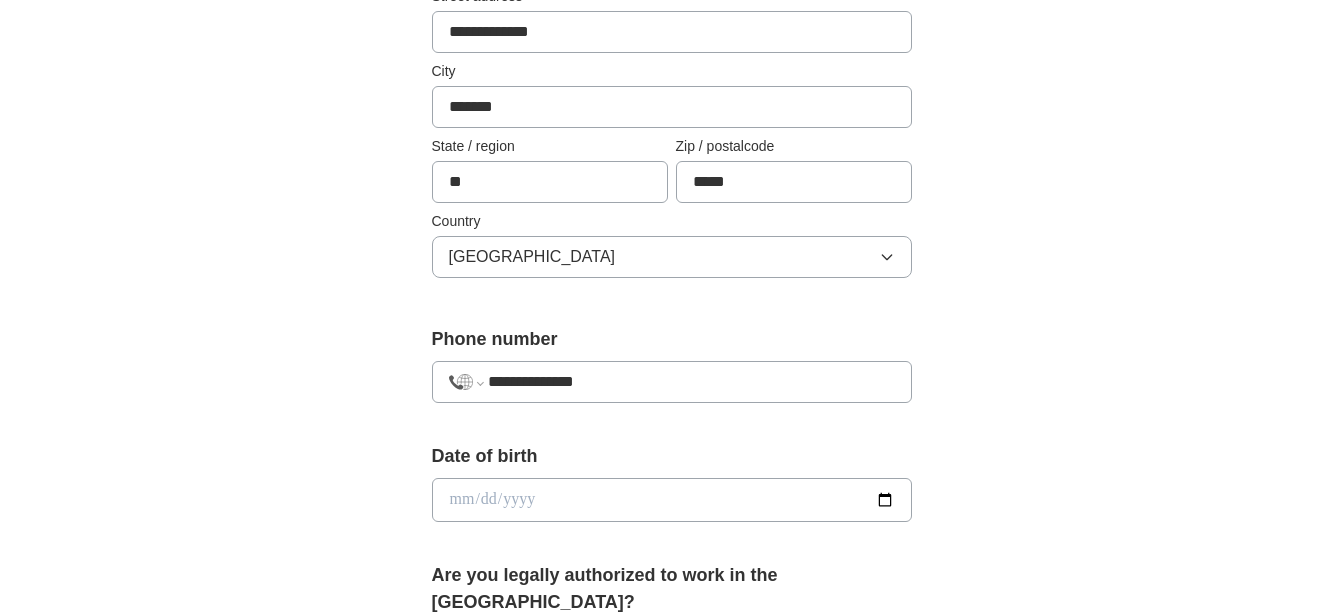 select on "**" 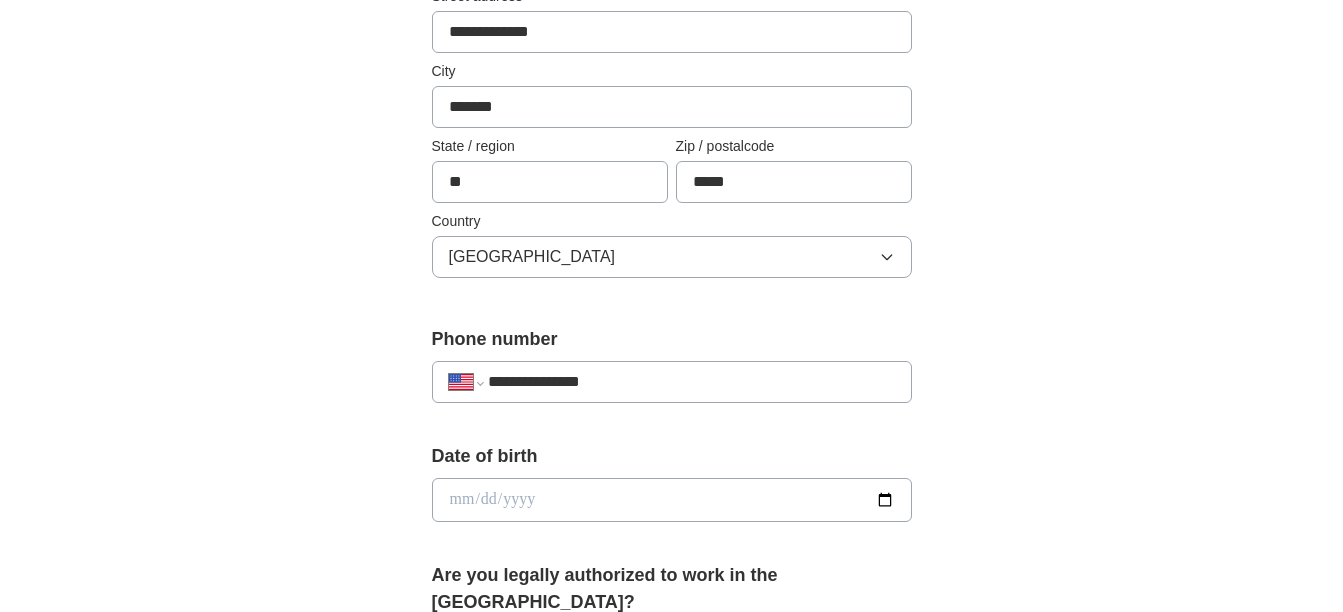type on "**********" 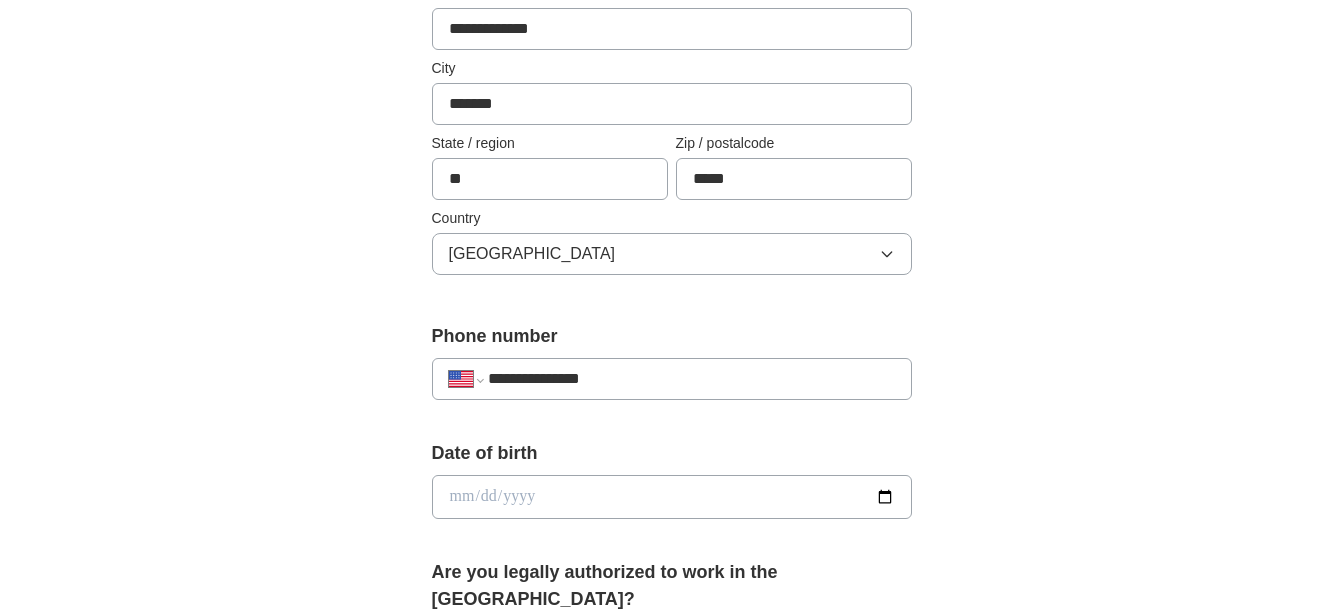 scroll, scrollTop: 667, scrollLeft: 0, axis: vertical 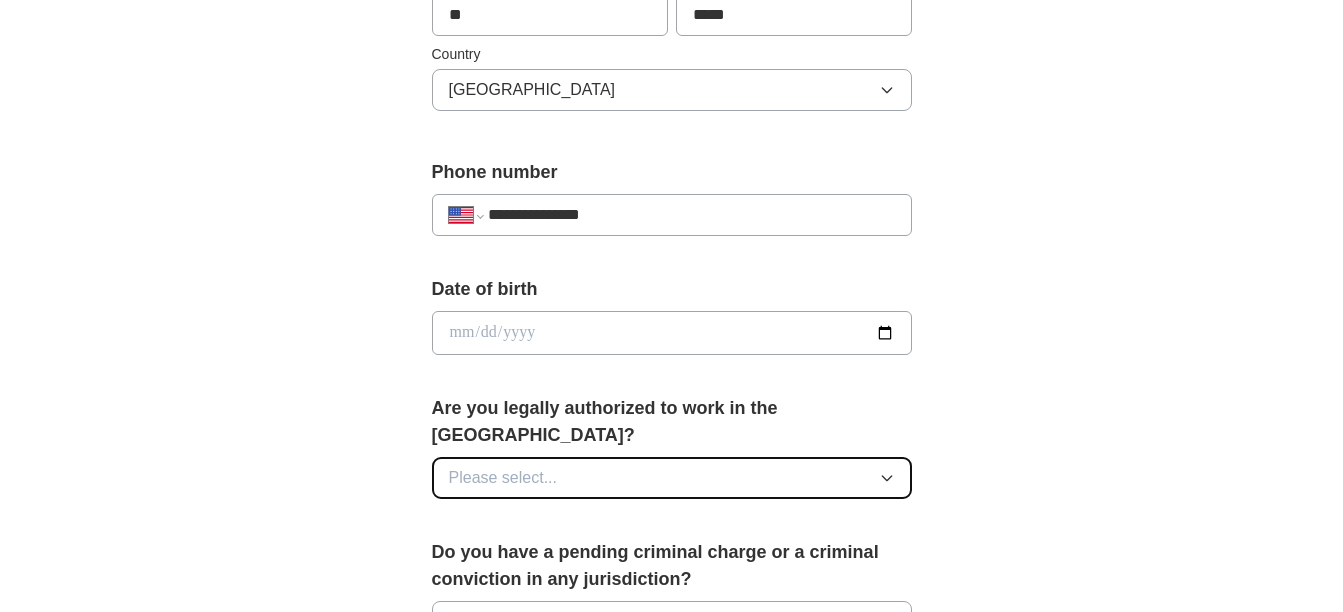 click on "Please select..." at bounding box center (672, 478) 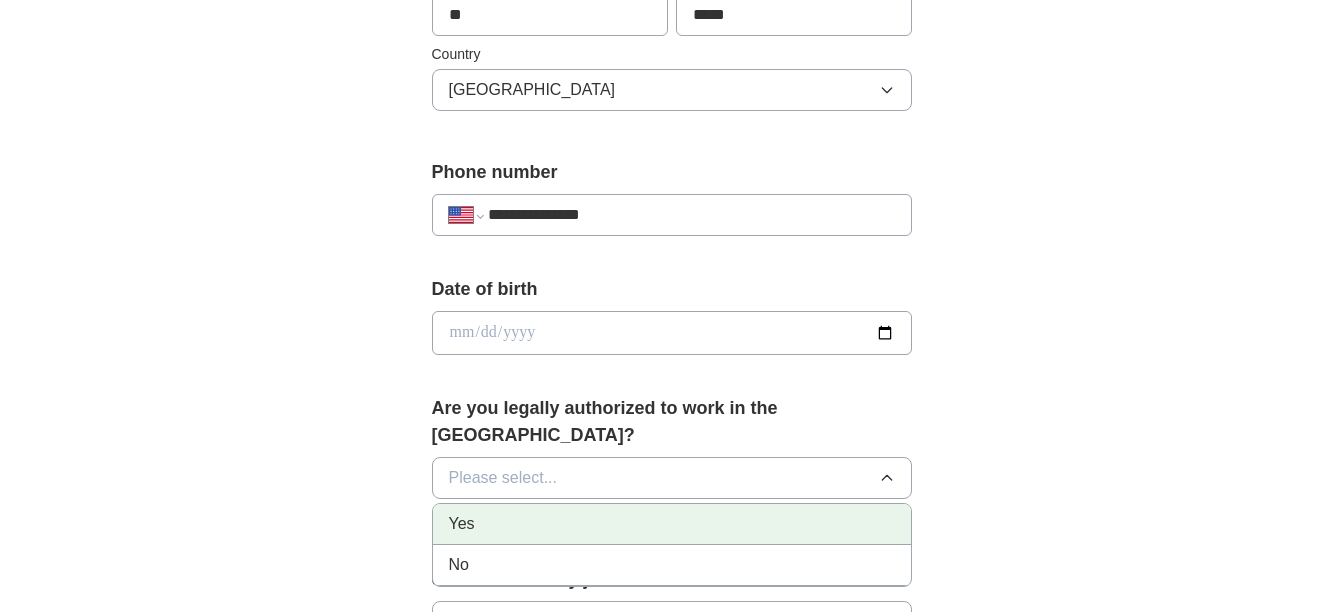 click on "Yes" at bounding box center (462, 524) 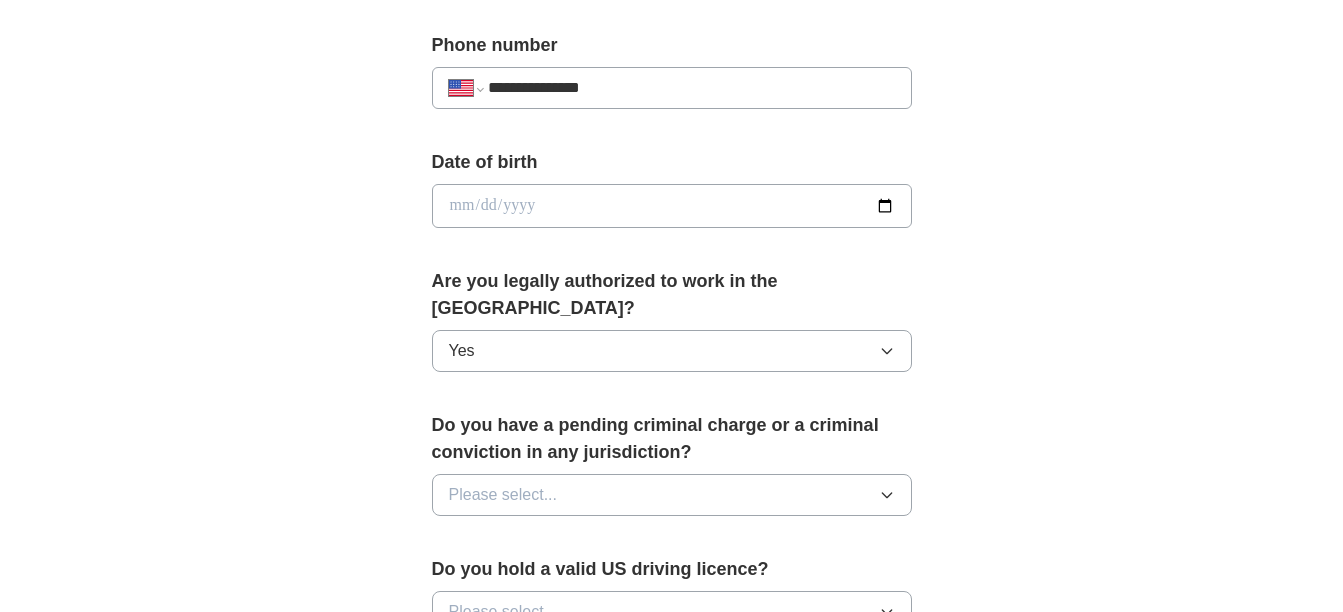 scroll, scrollTop: 833, scrollLeft: 0, axis: vertical 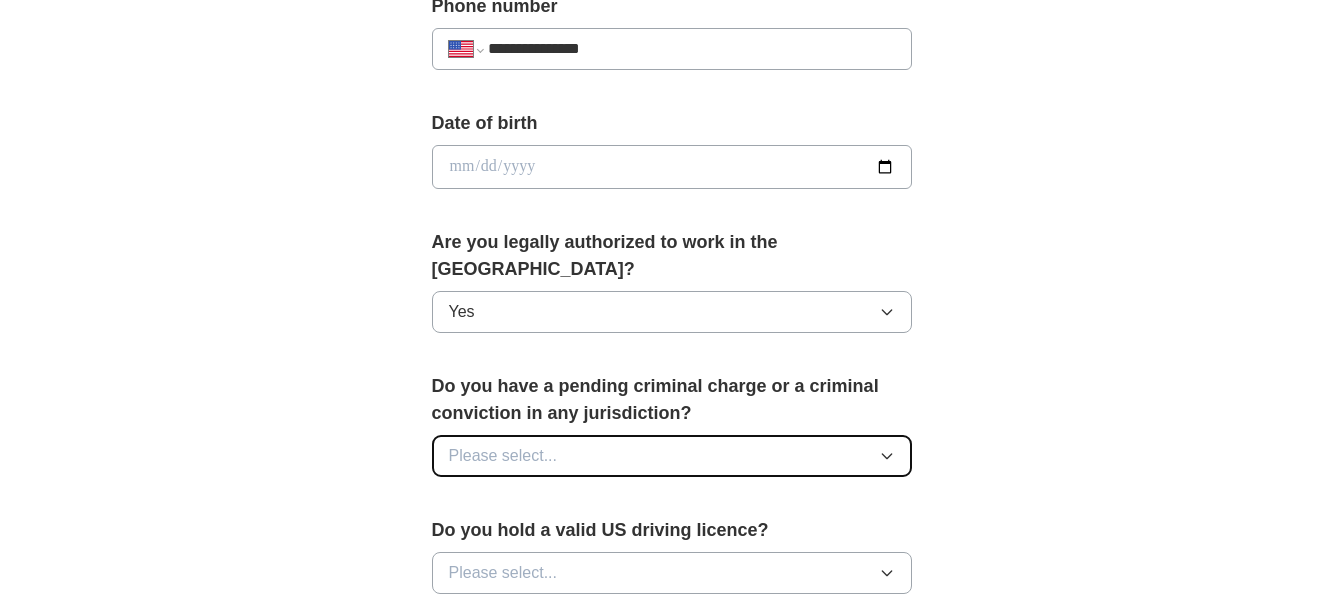 click on "Please select..." at bounding box center [672, 456] 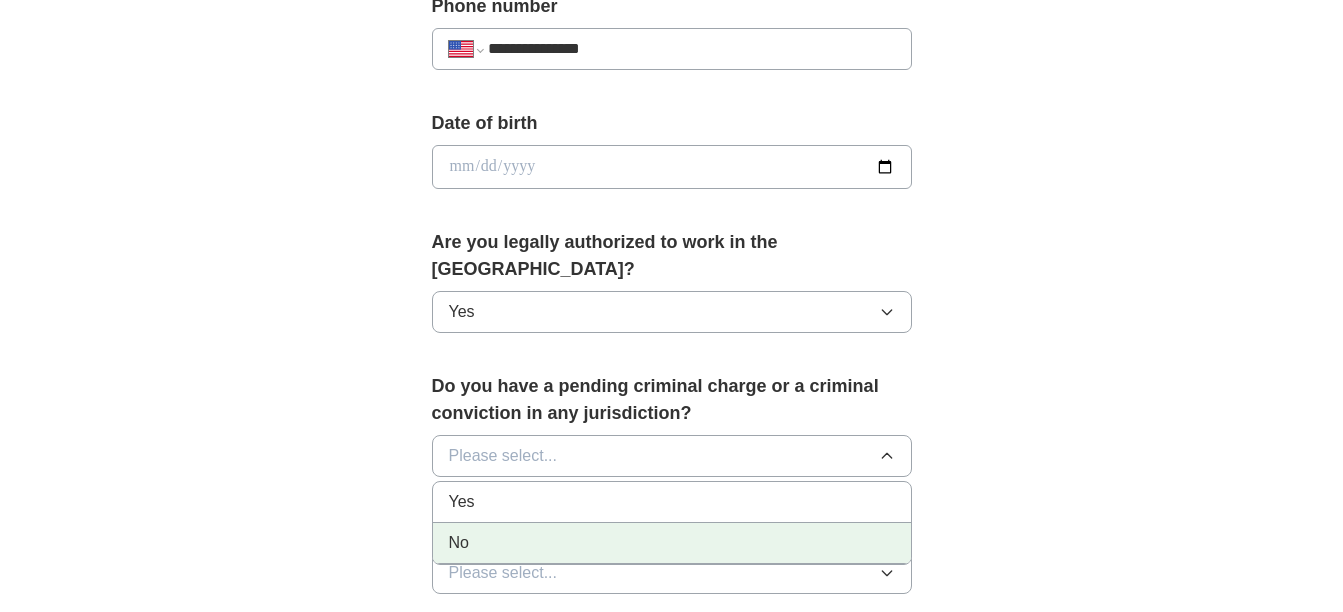 click on "No" at bounding box center [459, 543] 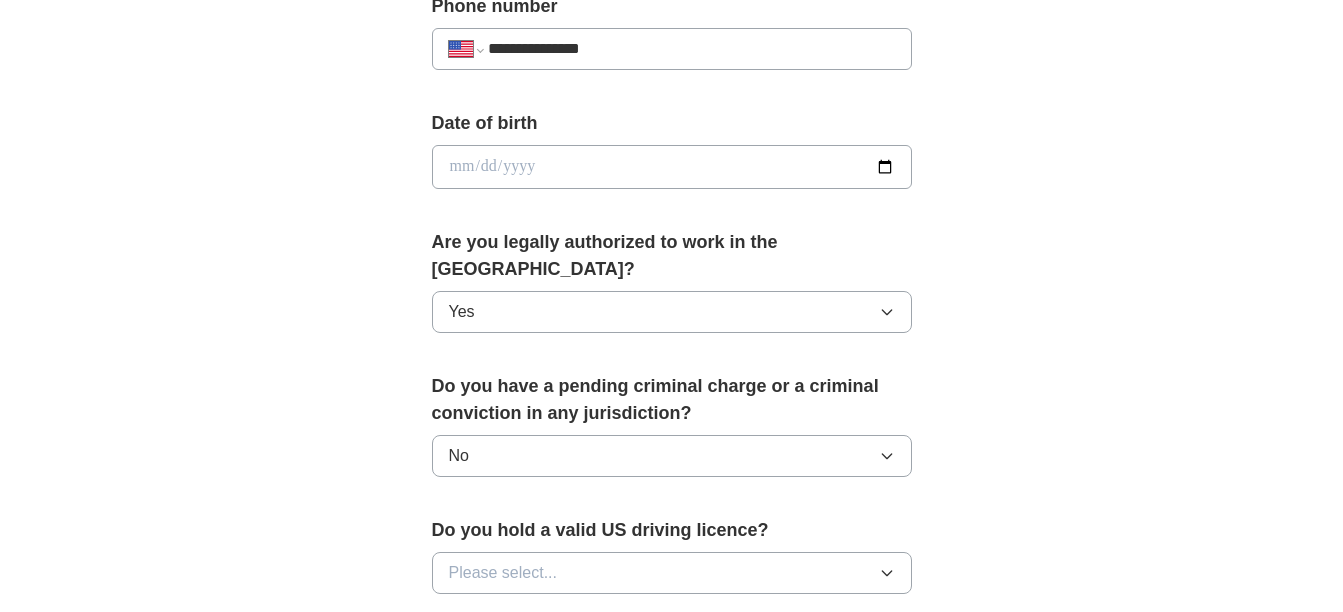 scroll, scrollTop: 1000, scrollLeft: 0, axis: vertical 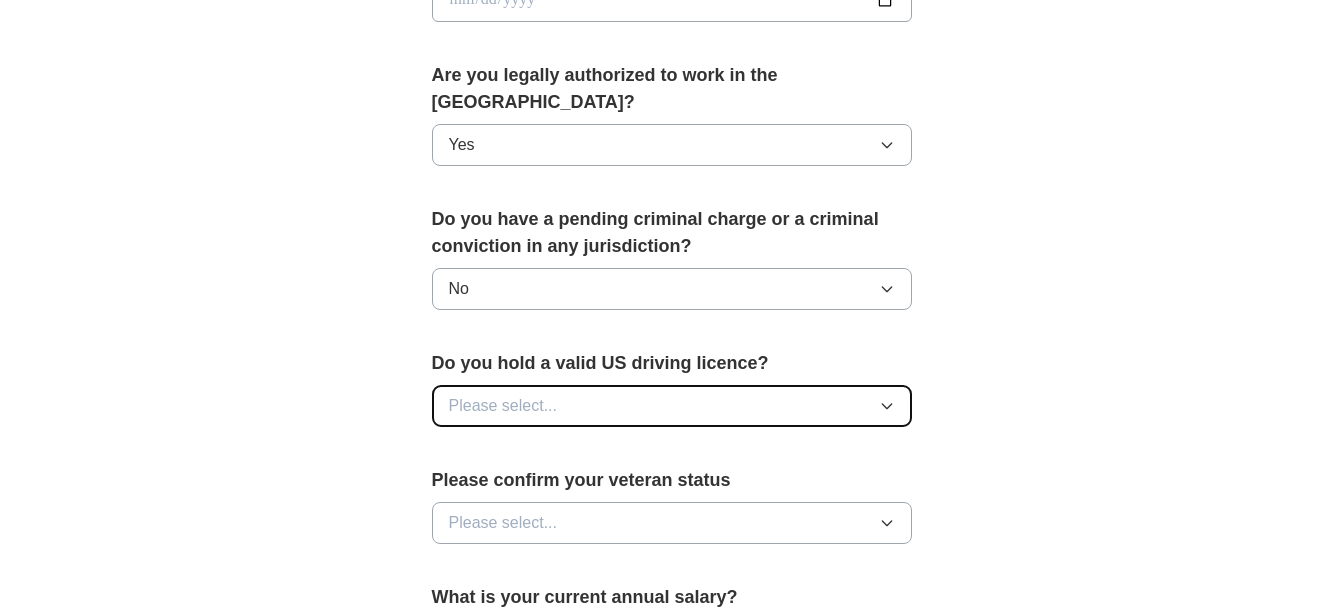 click 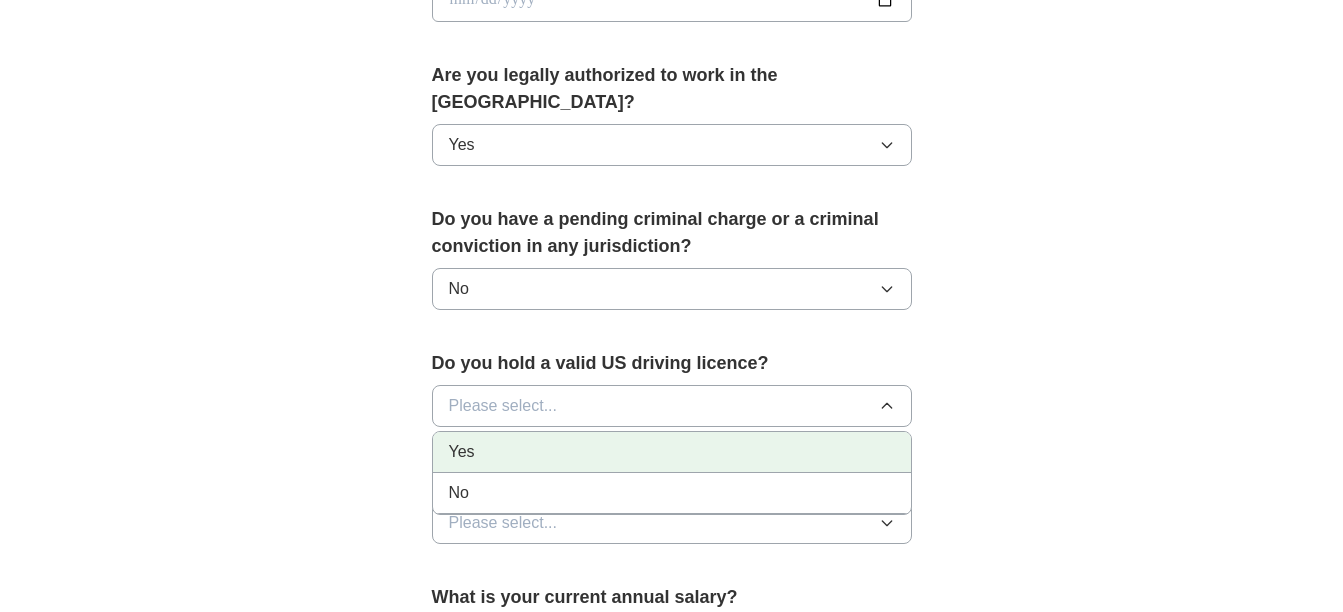 click on "Yes" at bounding box center (672, 452) 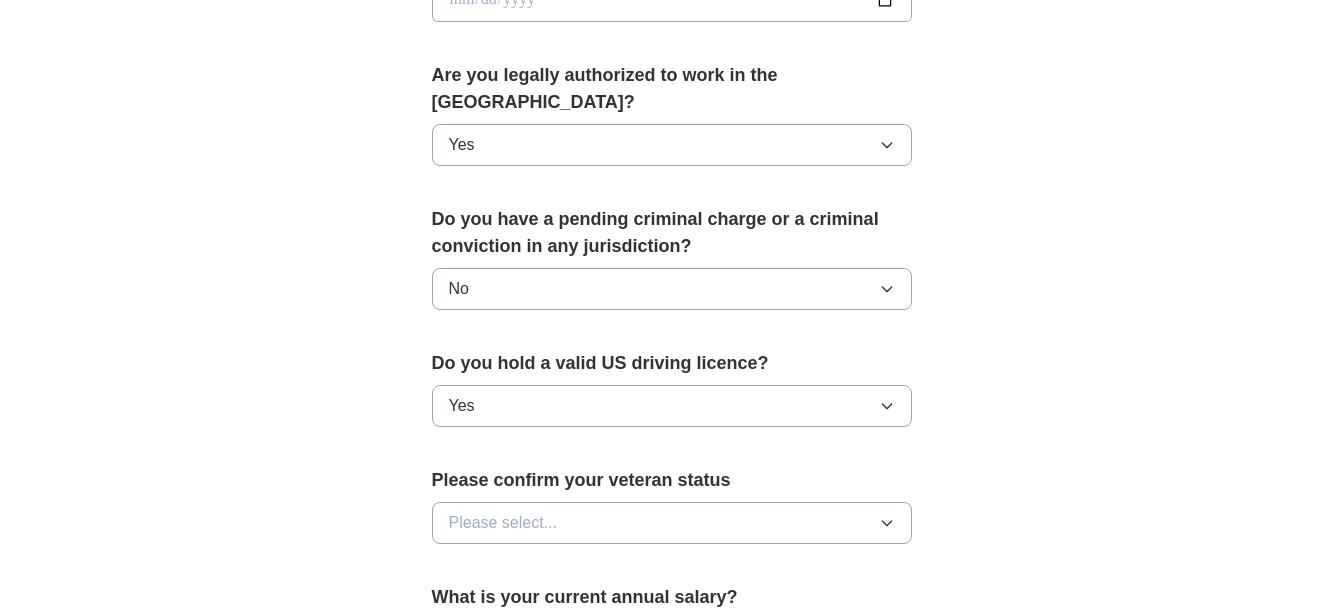 scroll, scrollTop: 1167, scrollLeft: 0, axis: vertical 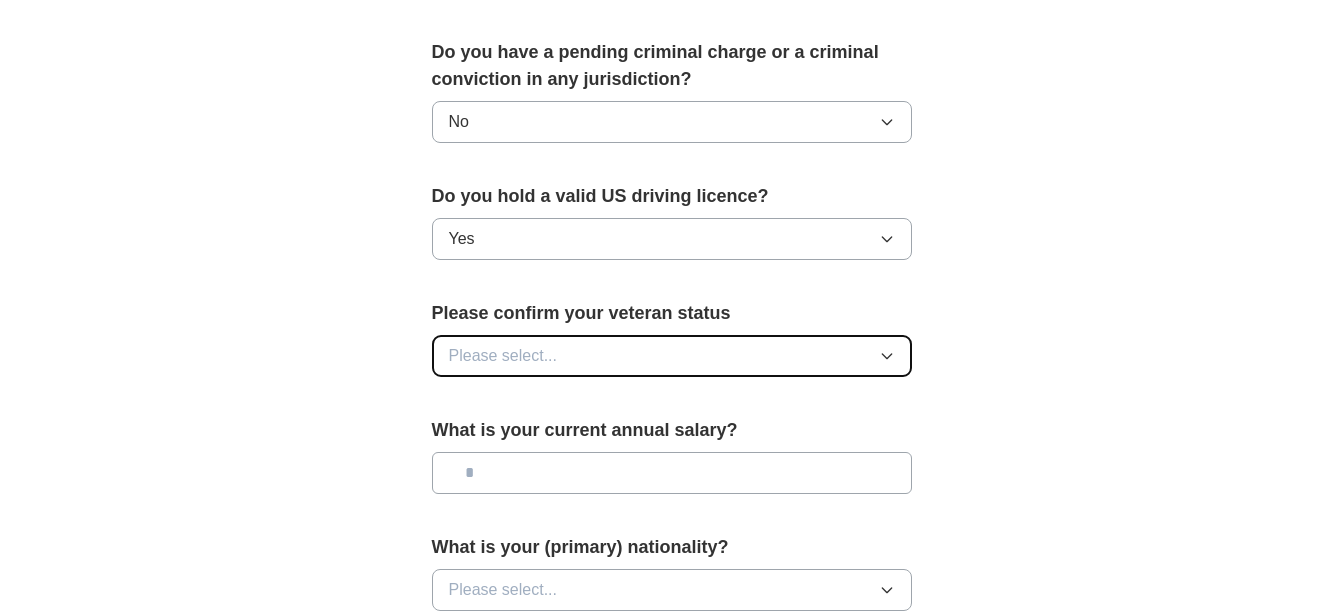 click 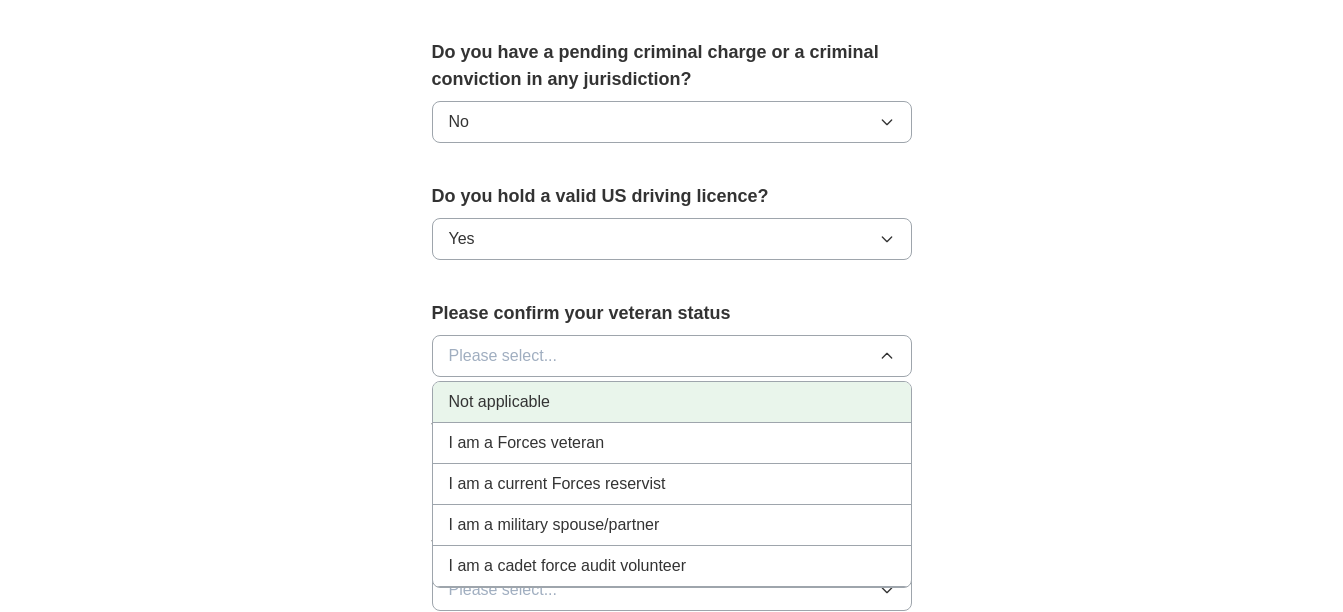 click on "Not applicable" at bounding box center [499, 402] 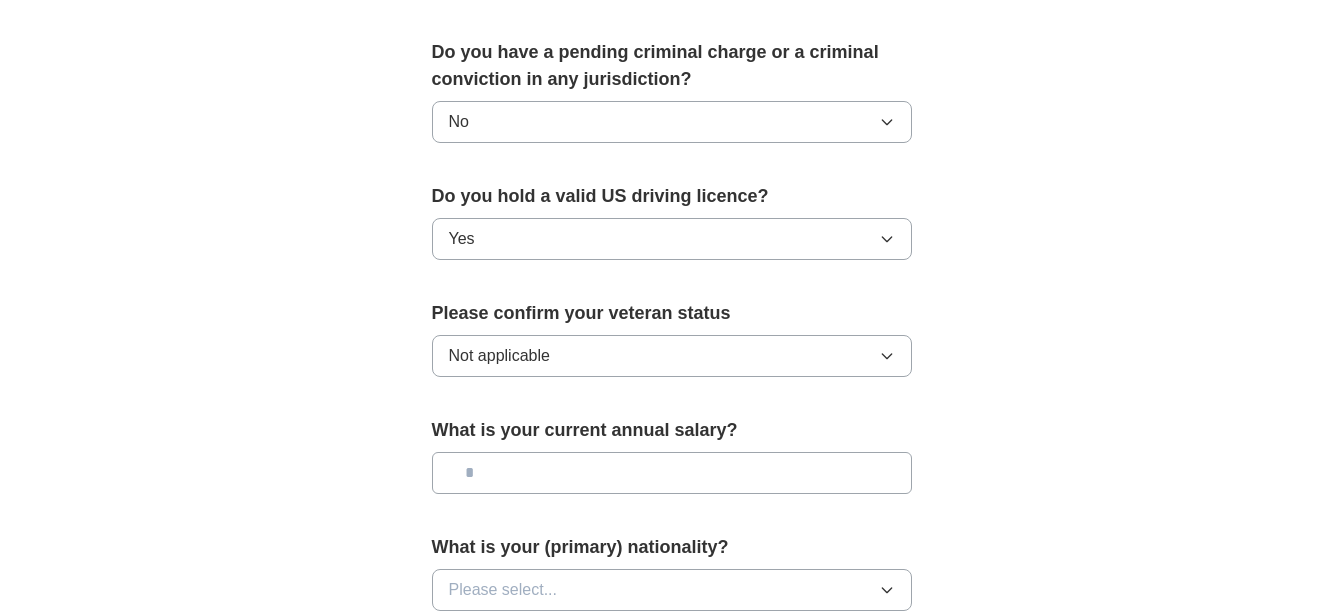 click at bounding box center [672, 473] 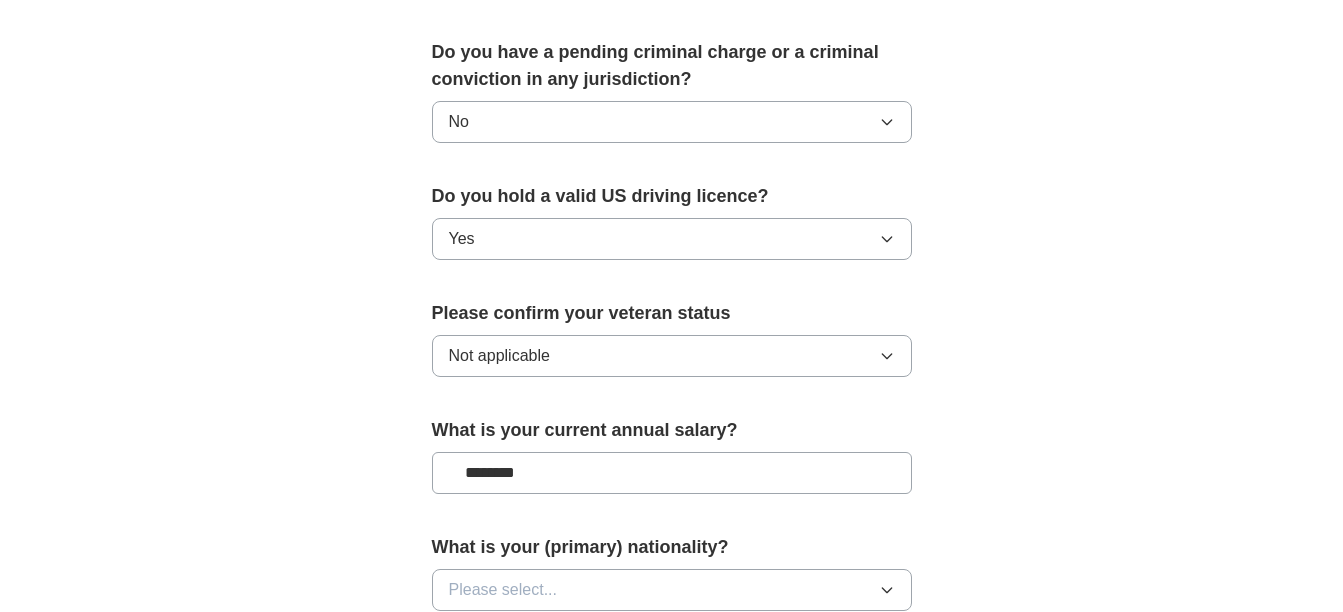 drag, startPoint x: 484, startPoint y: 442, endPoint x: 498, endPoint y: 447, distance: 14.866069 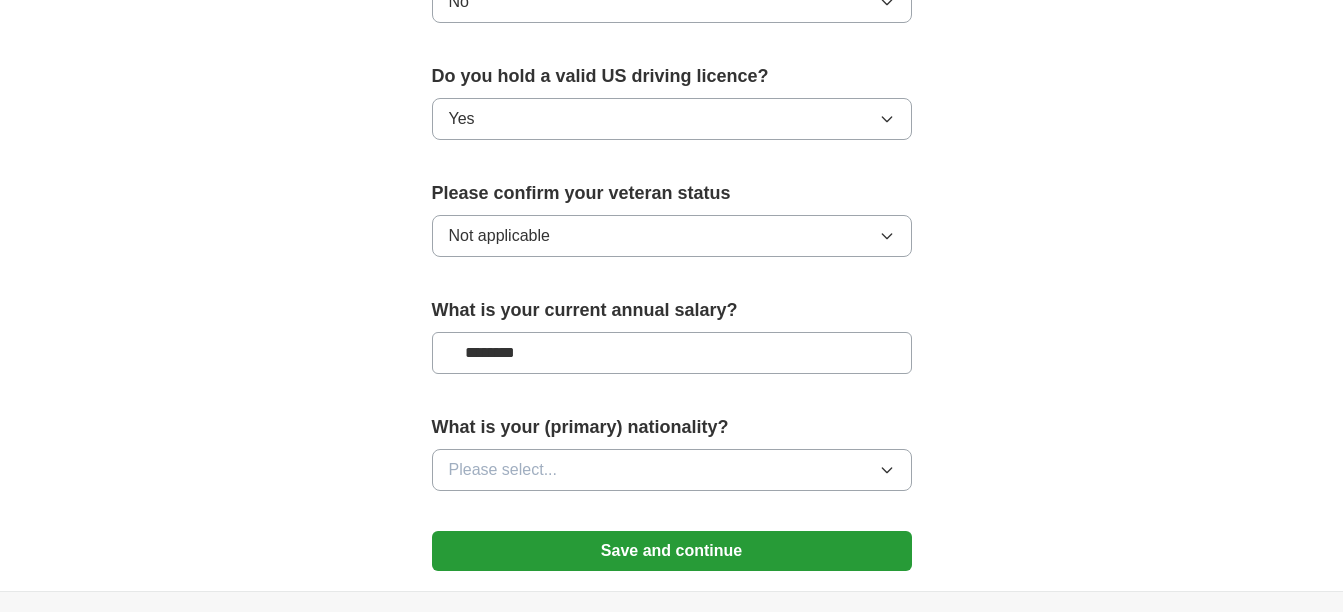 scroll, scrollTop: 1333, scrollLeft: 0, axis: vertical 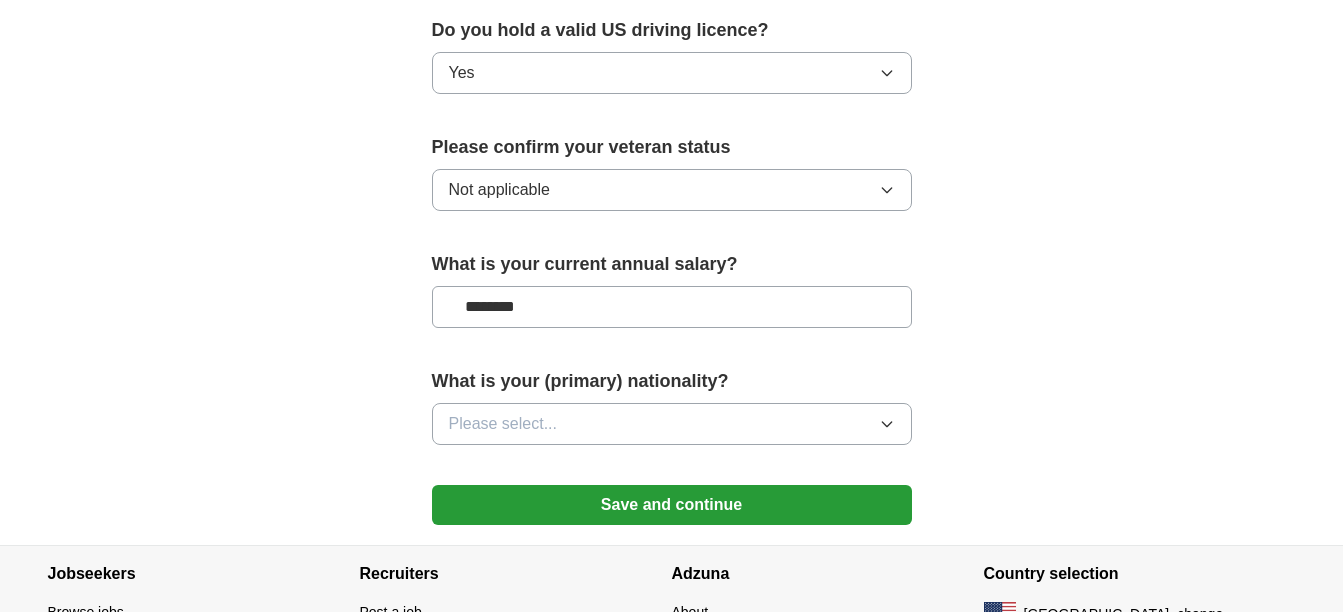 type on "********" 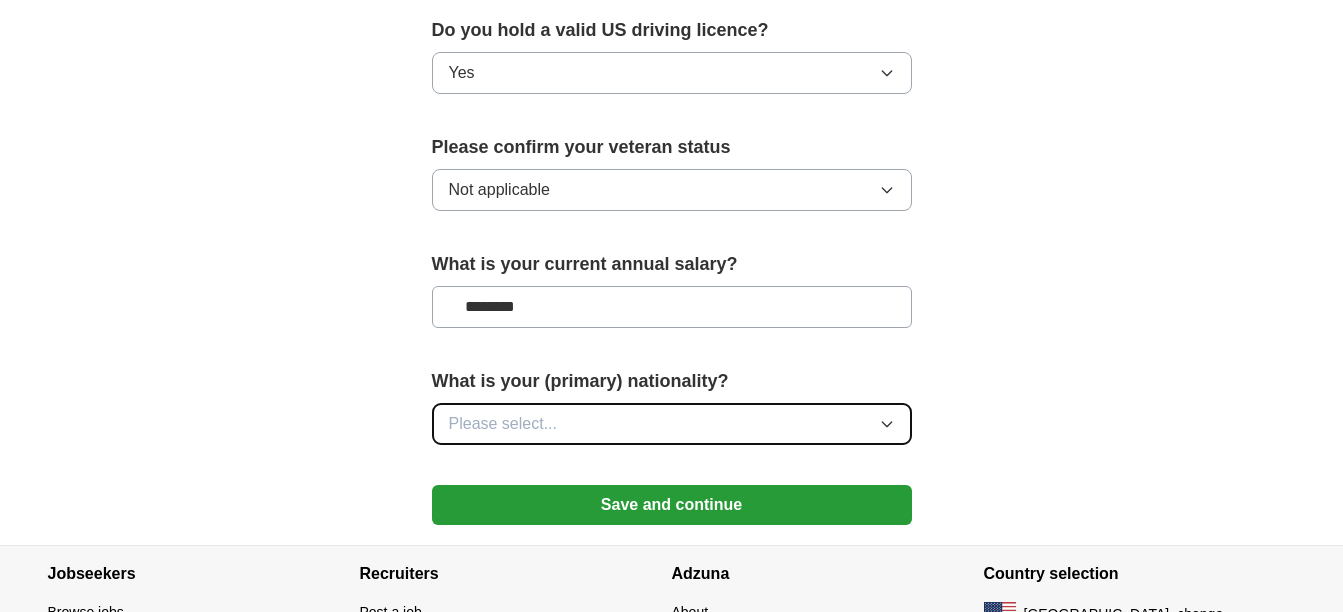 click on "Please select..." at bounding box center [672, 424] 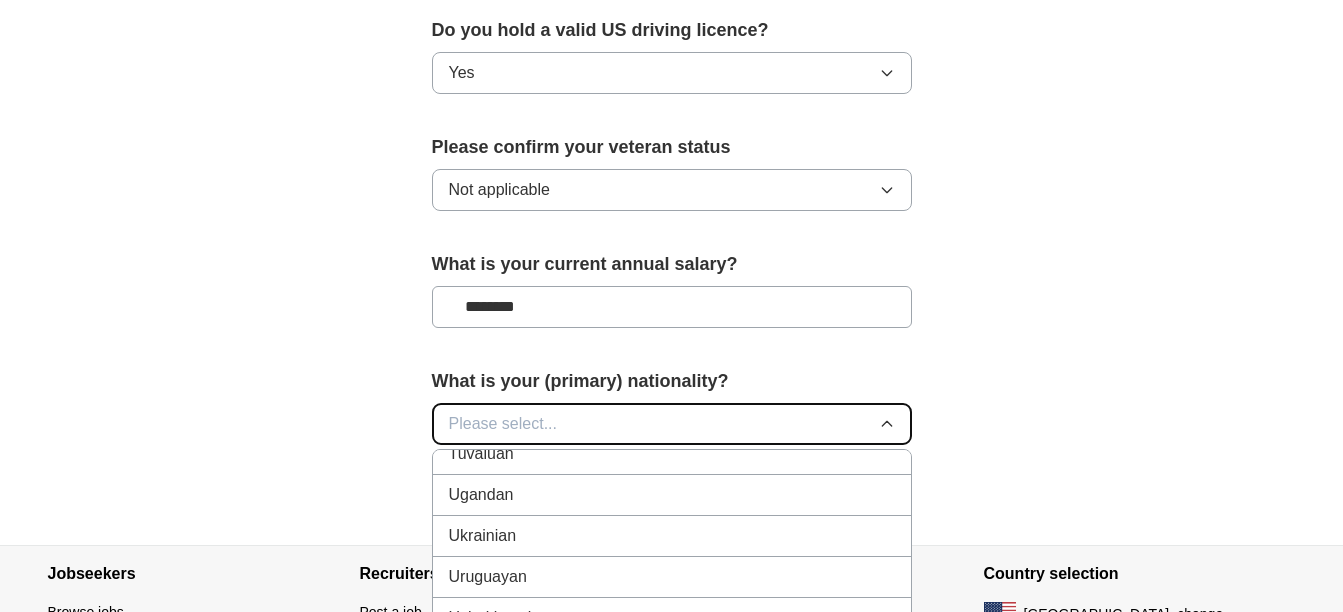 scroll, scrollTop: 7474, scrollLeft: 0, axis: vertical 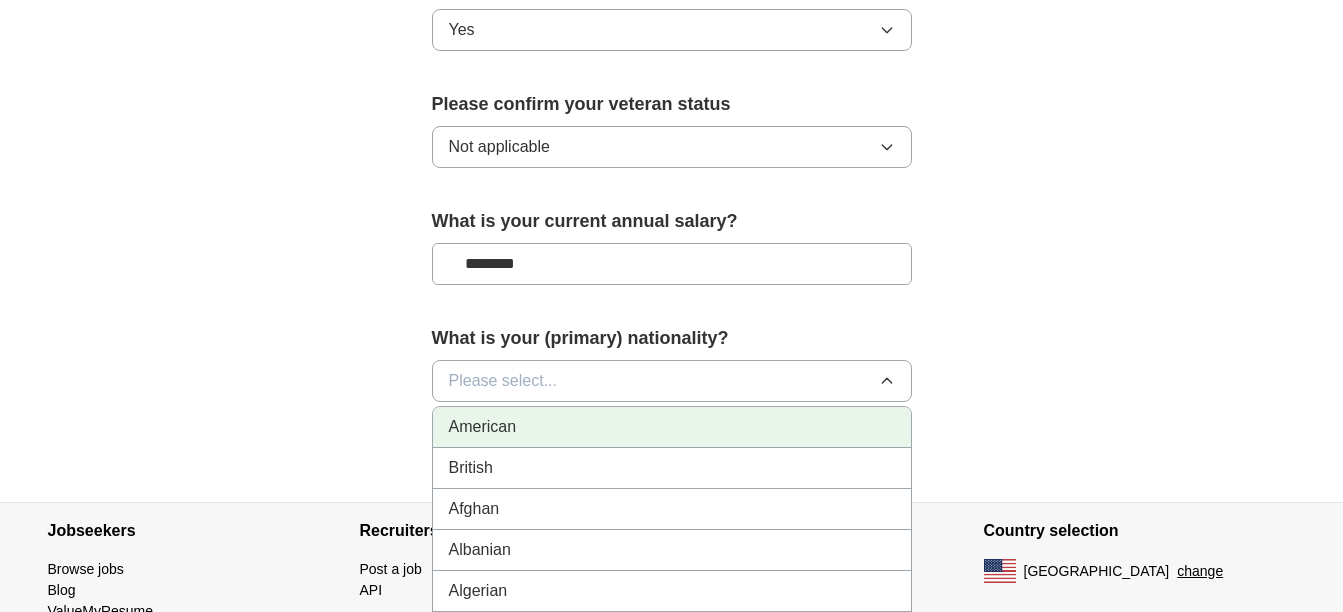 click on "American" at bounding box center (483, 427) 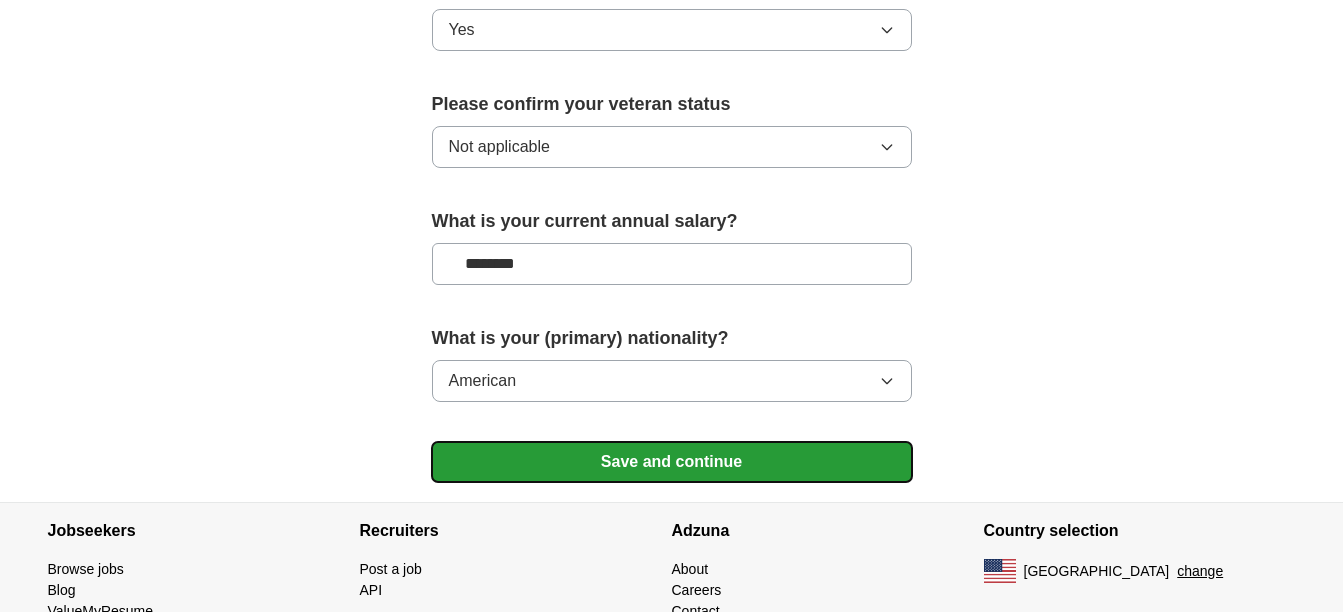 click on "Save and continue" at bounding box center [672, 462] 